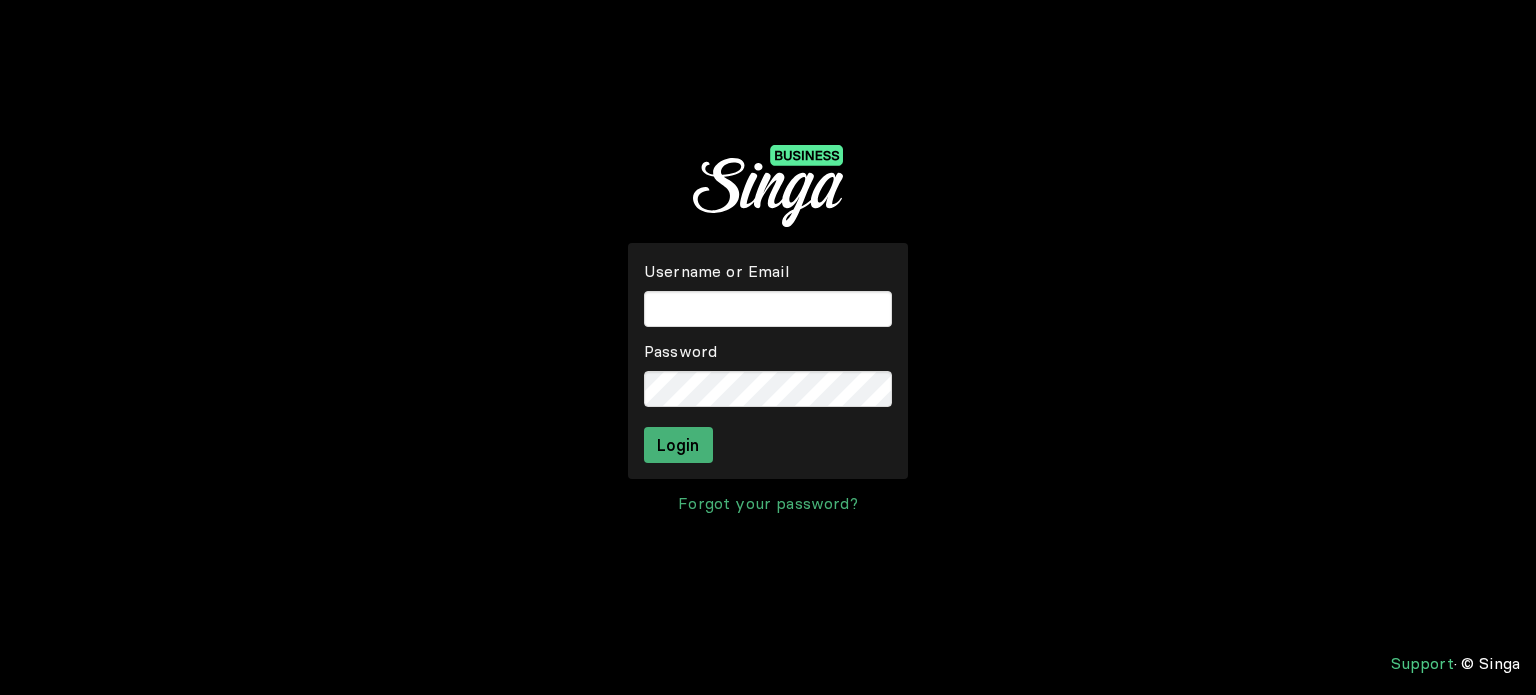 scroll, scrollTop: 0, scrollLeft: 0, axis: both 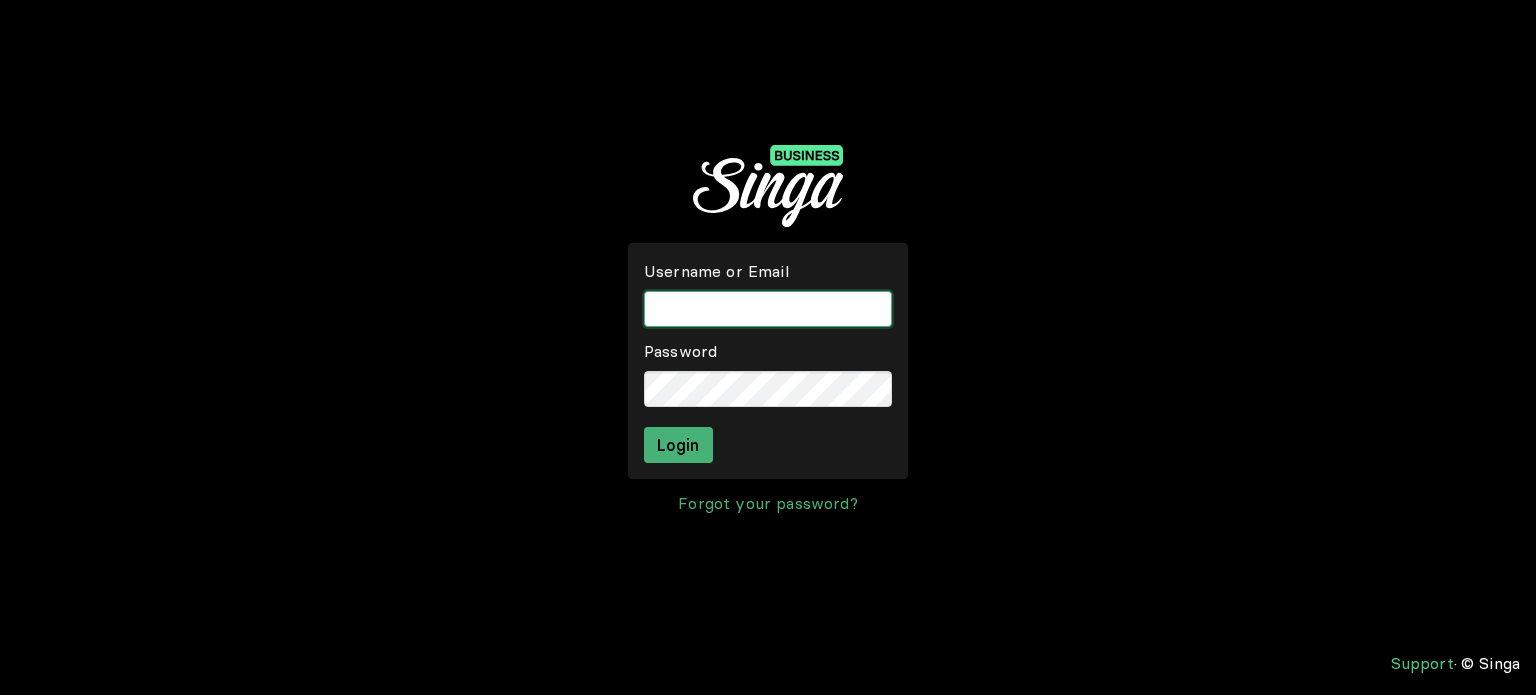 click at bounding box center (768, 309) 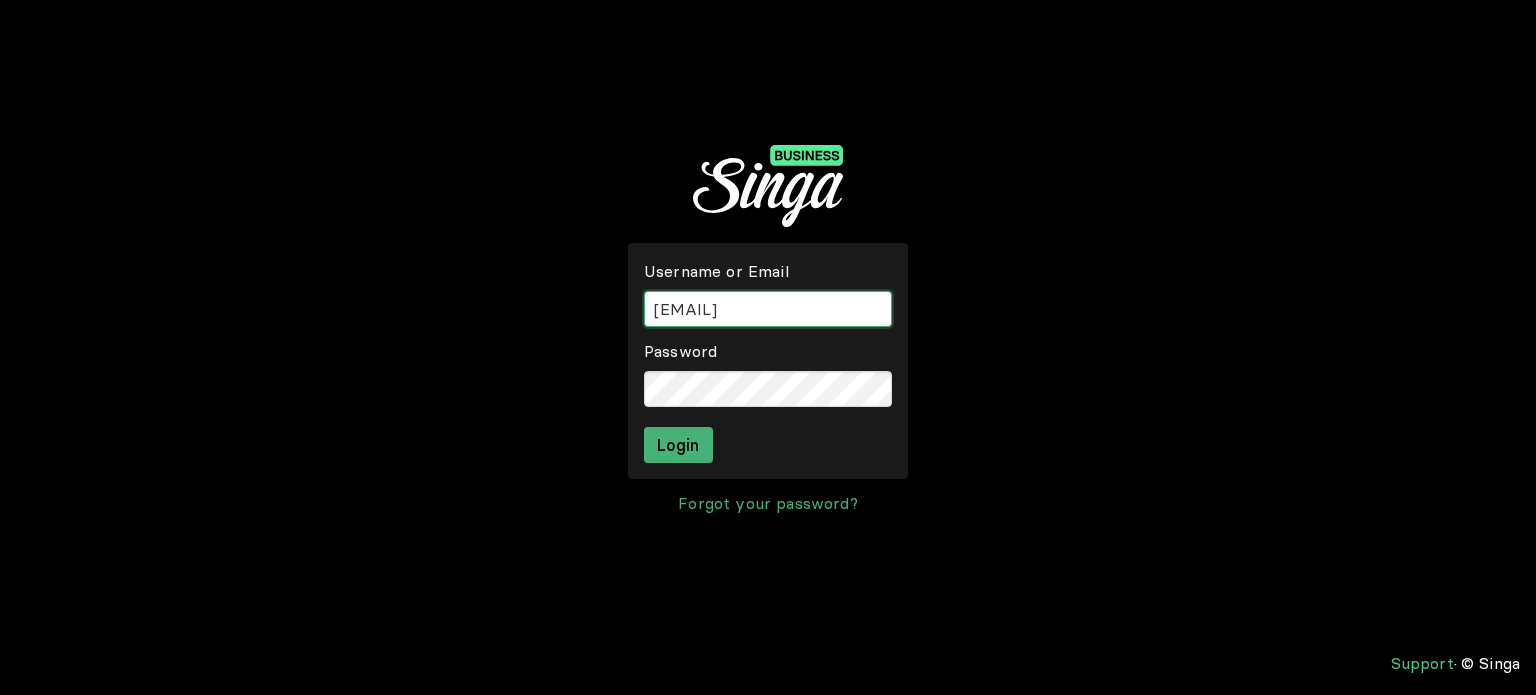 type on "[EMAIL]" 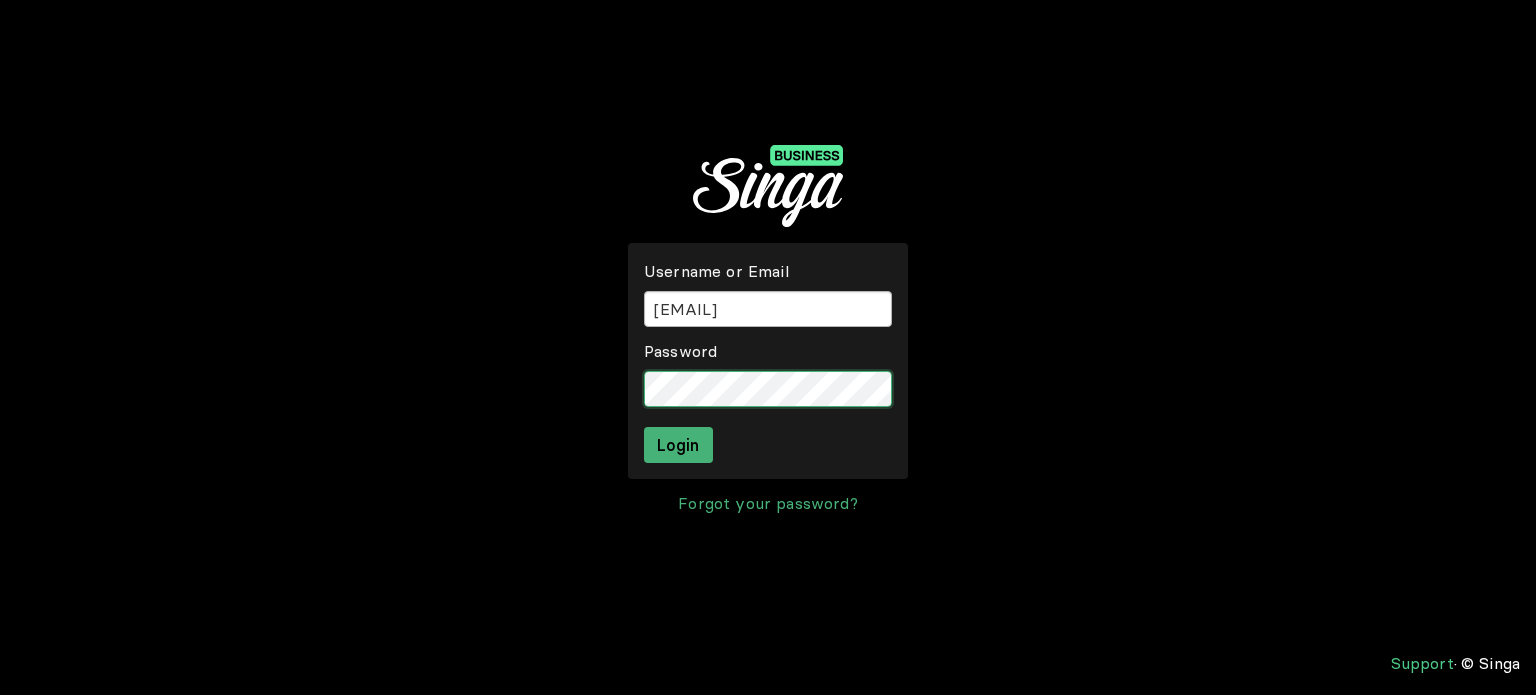click on "Login" at bounding box center (678, 445) 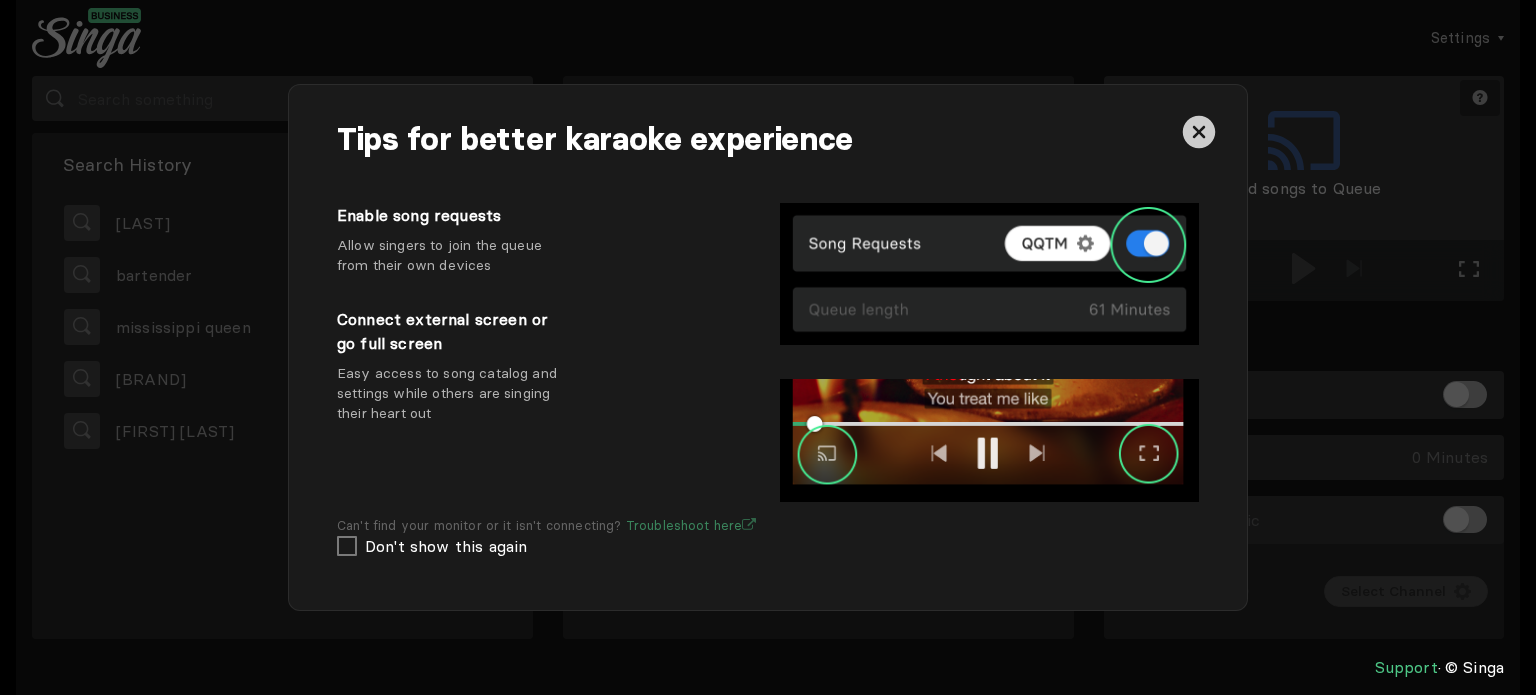 click at bounding box center [1199, 132] 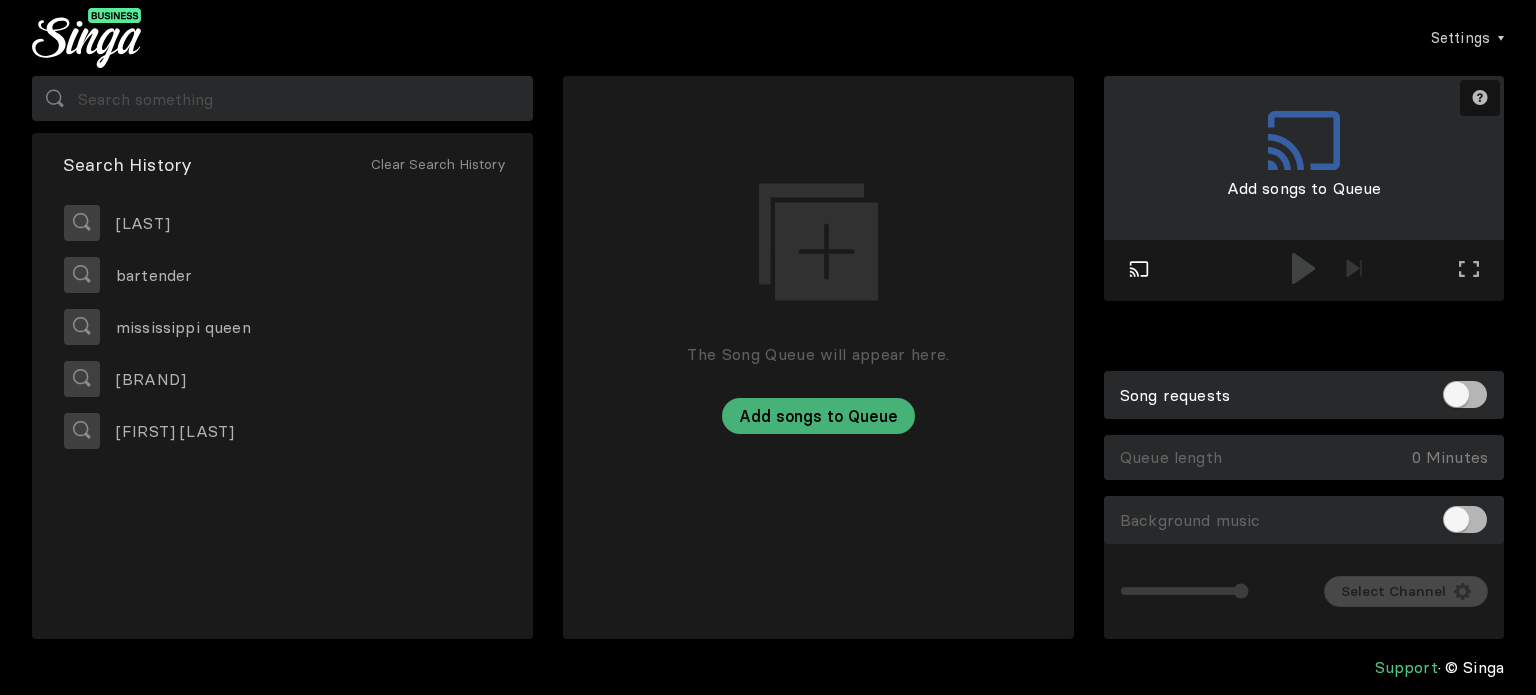 click on "Play on external screen" at bounding box center (1139, 270) 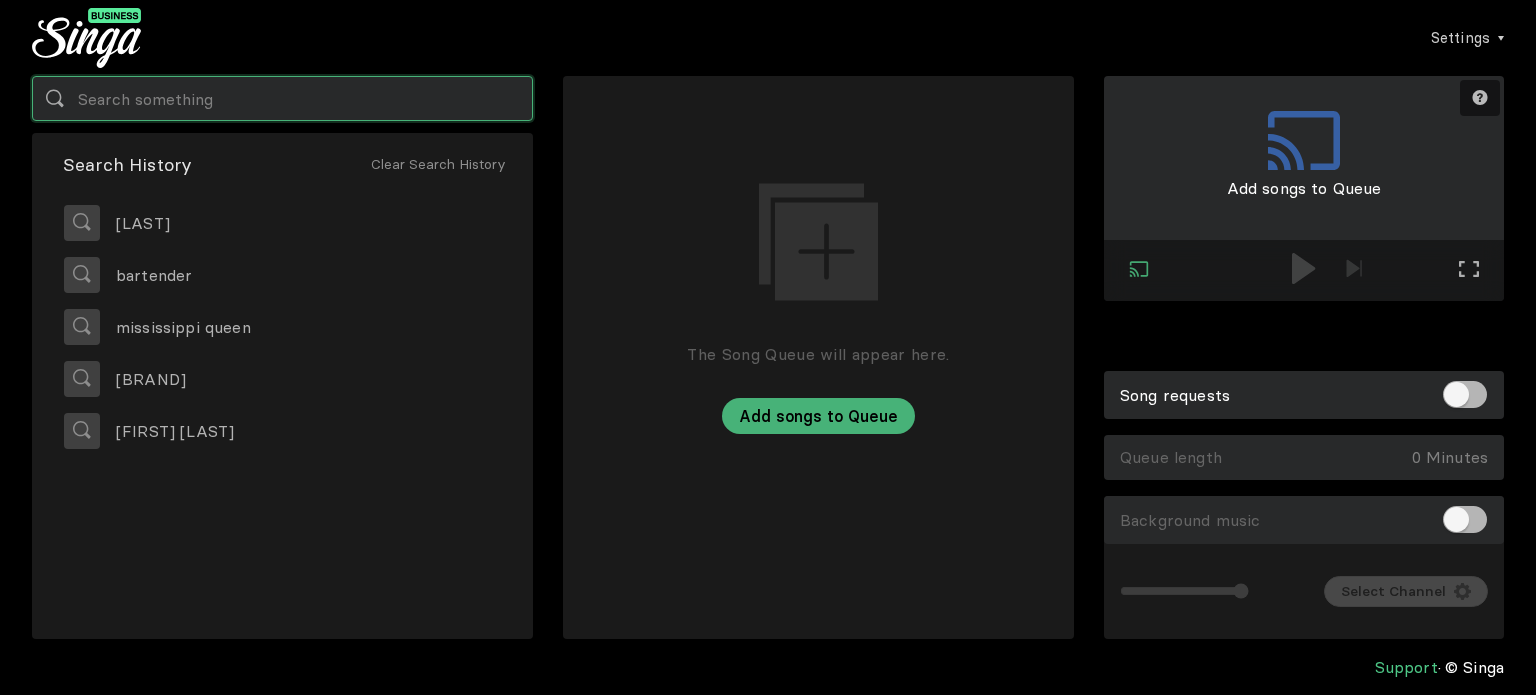 click at bounding box center (282, 98) 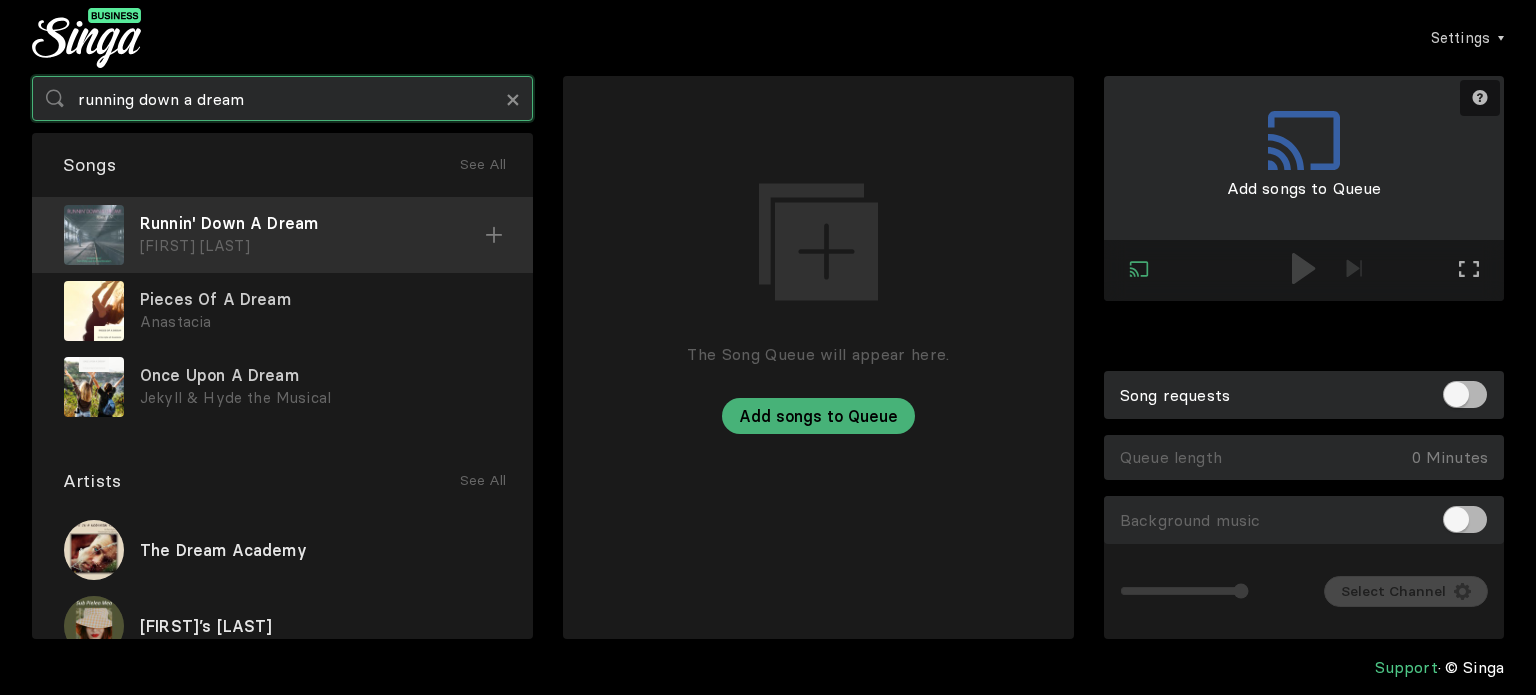 type on "running down a dream" 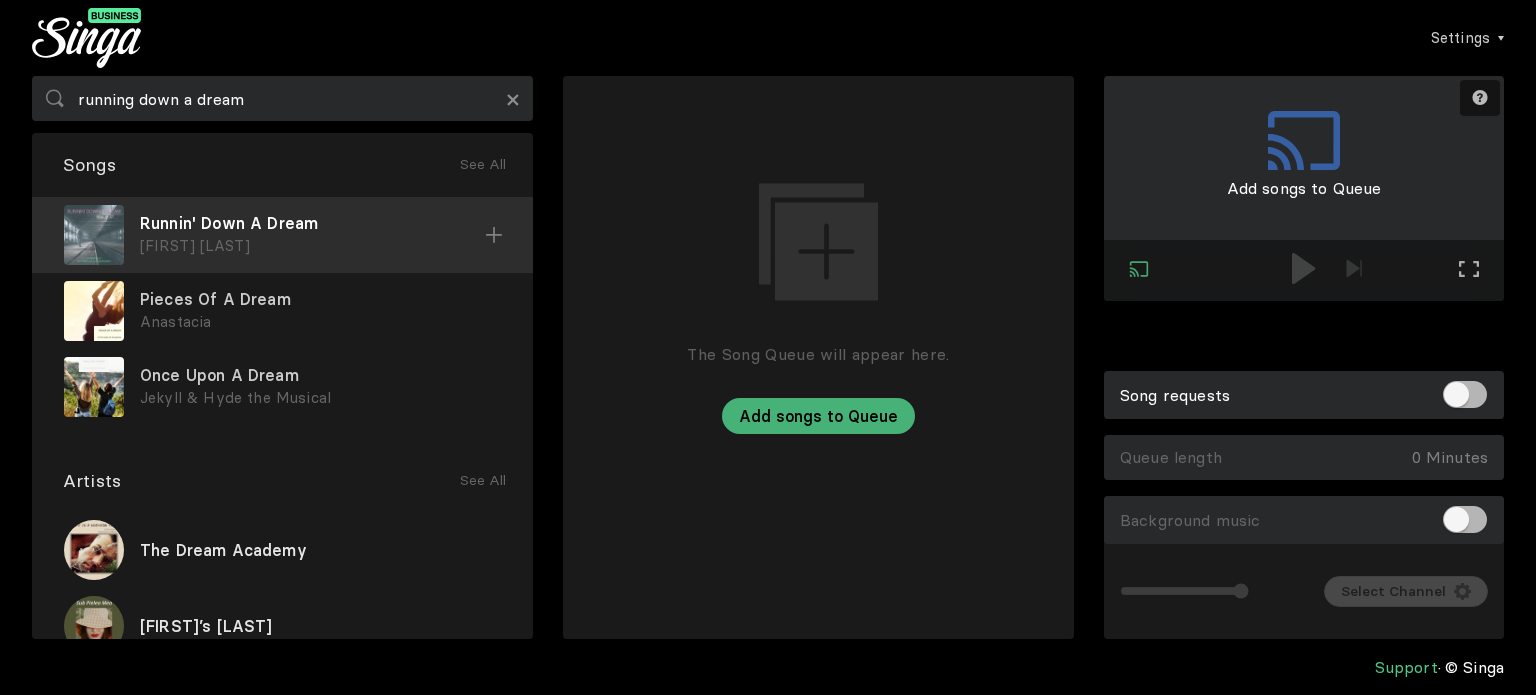 click at bounding box center [494, 235] 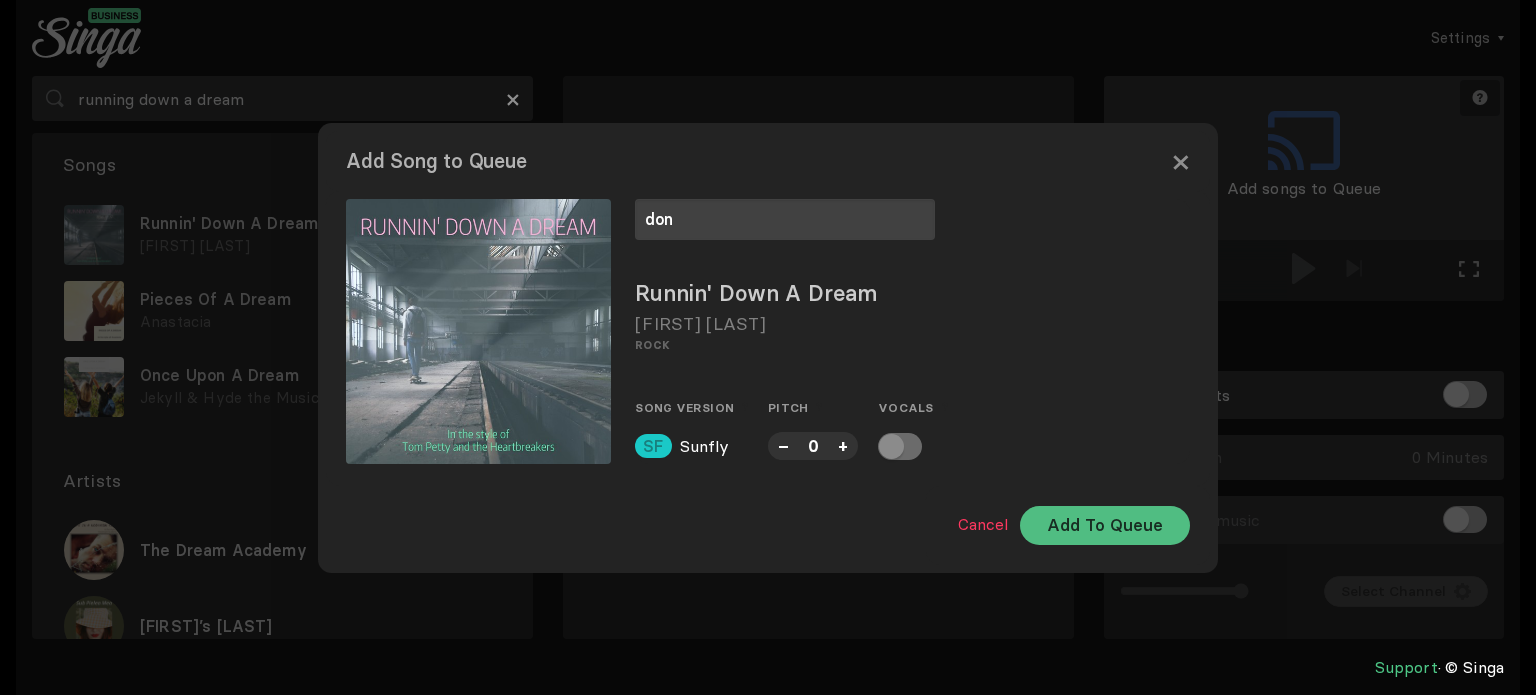 type on "don" 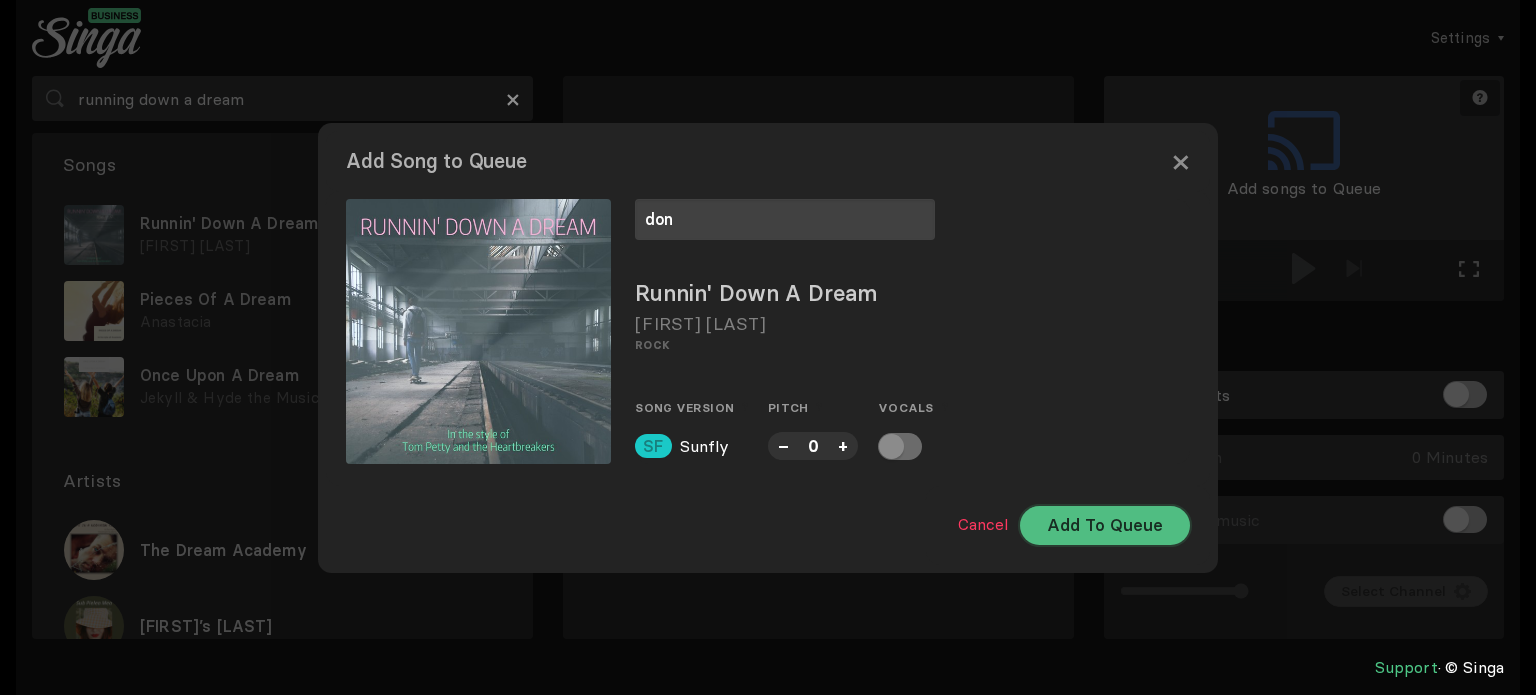 click on "Add To Queue" at bounding box center [1105, 525] 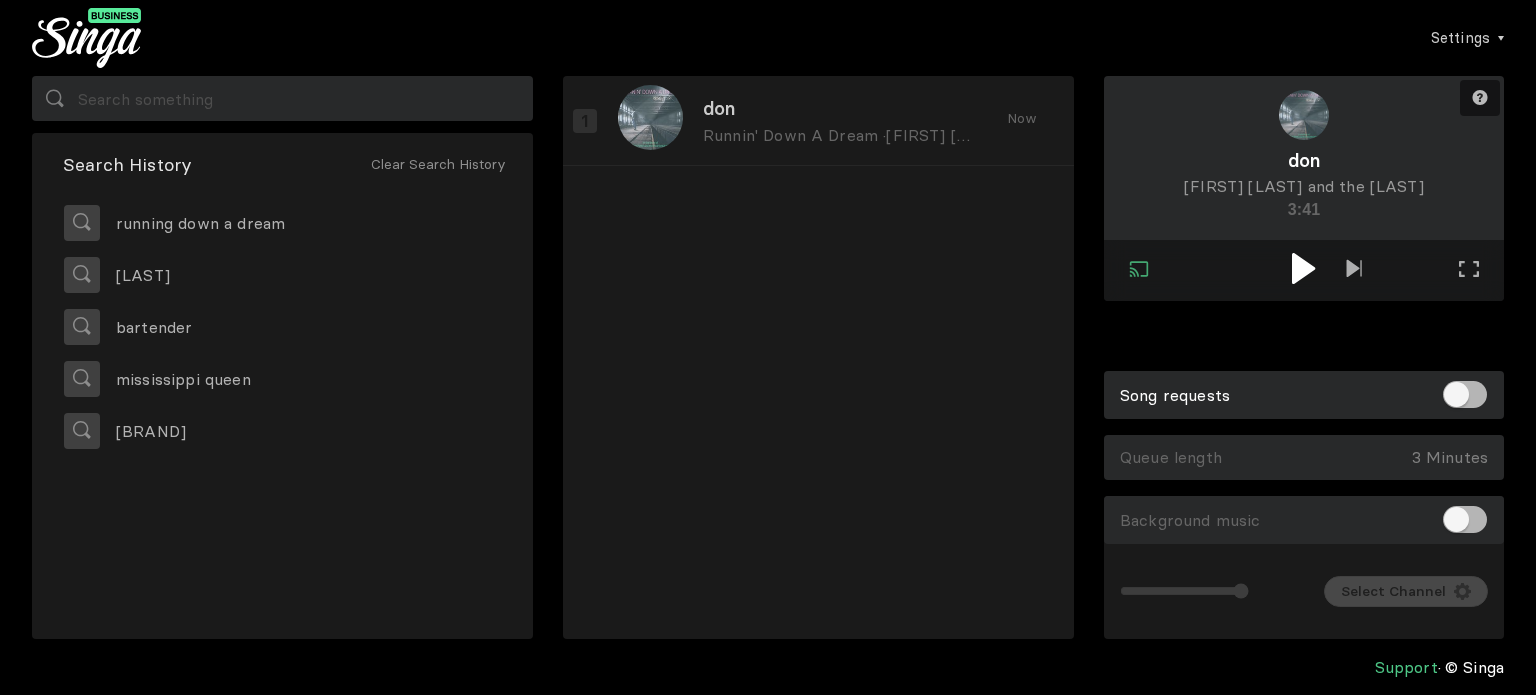 click at bounding box center (1303, 268) 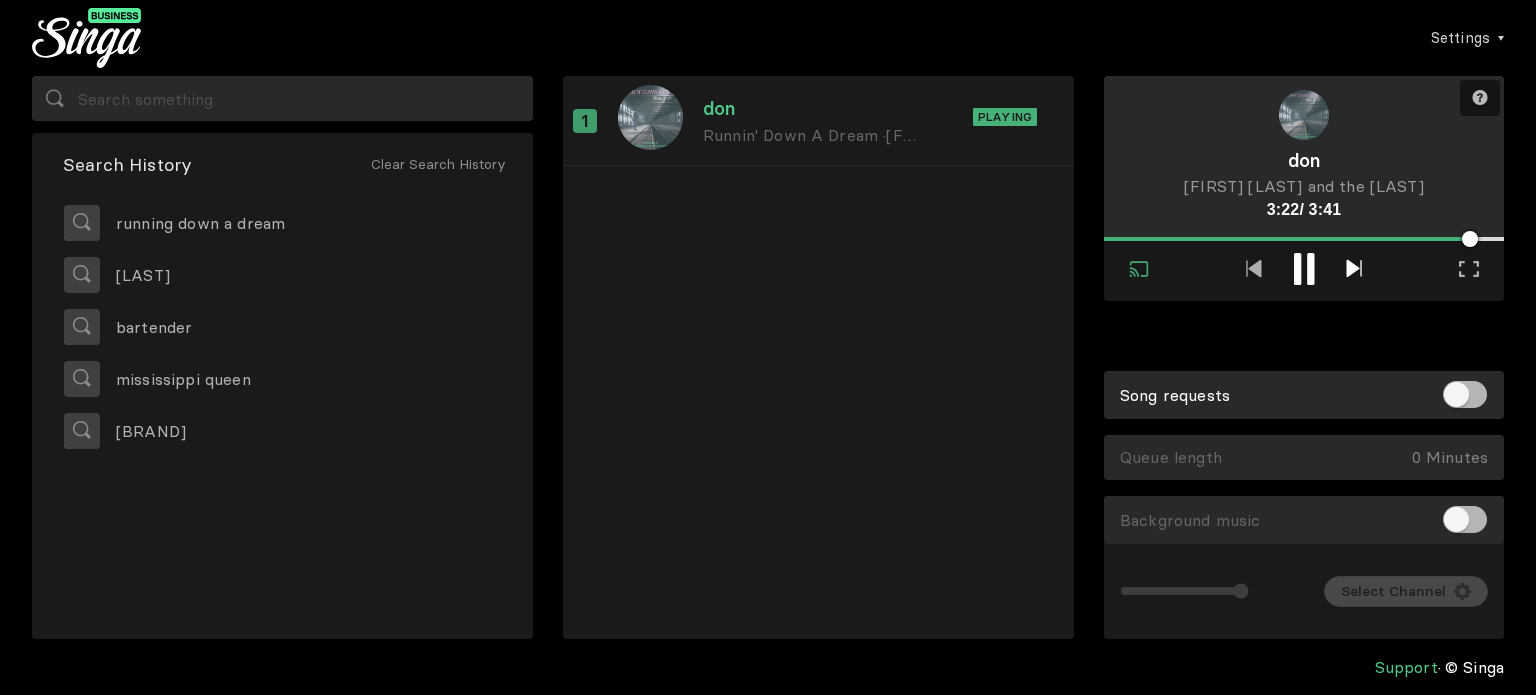click at bounding box center (1354, 270) 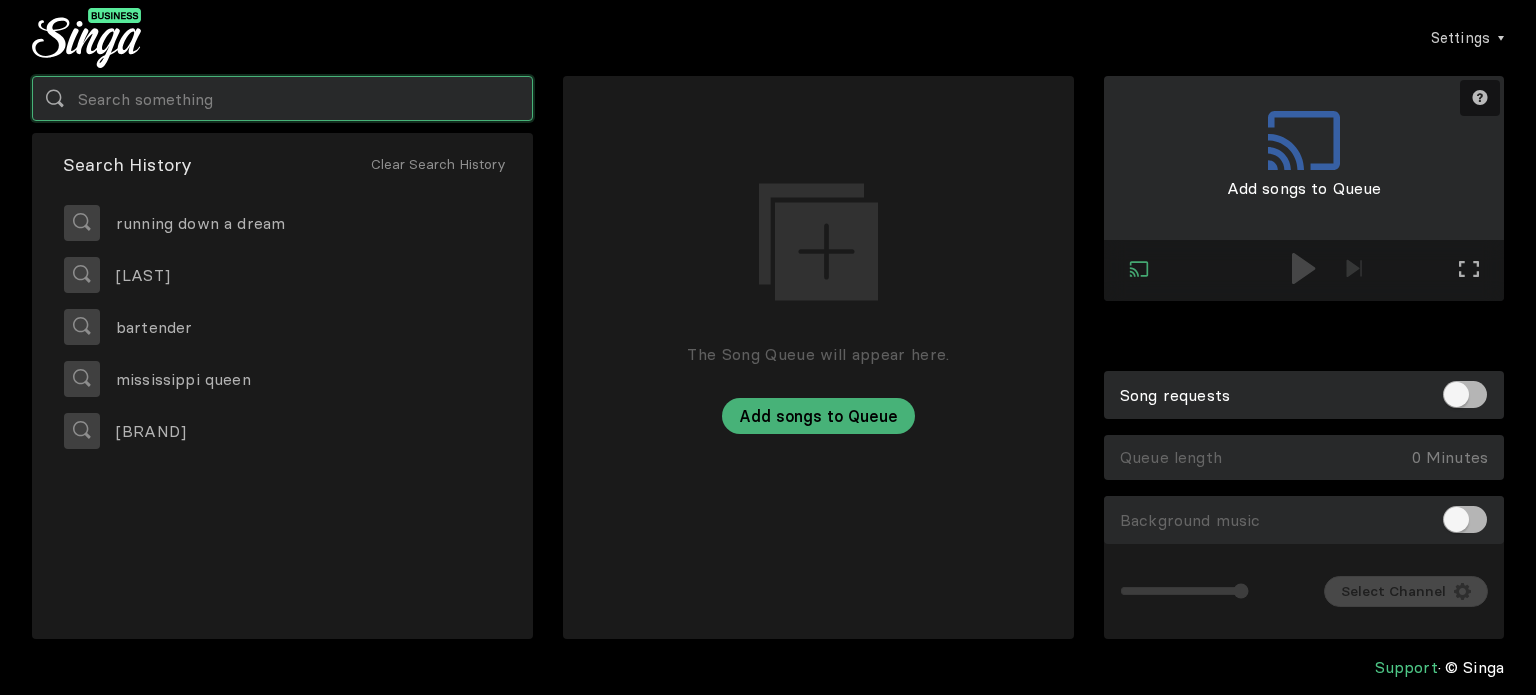 click at bounding box center [282, 98] 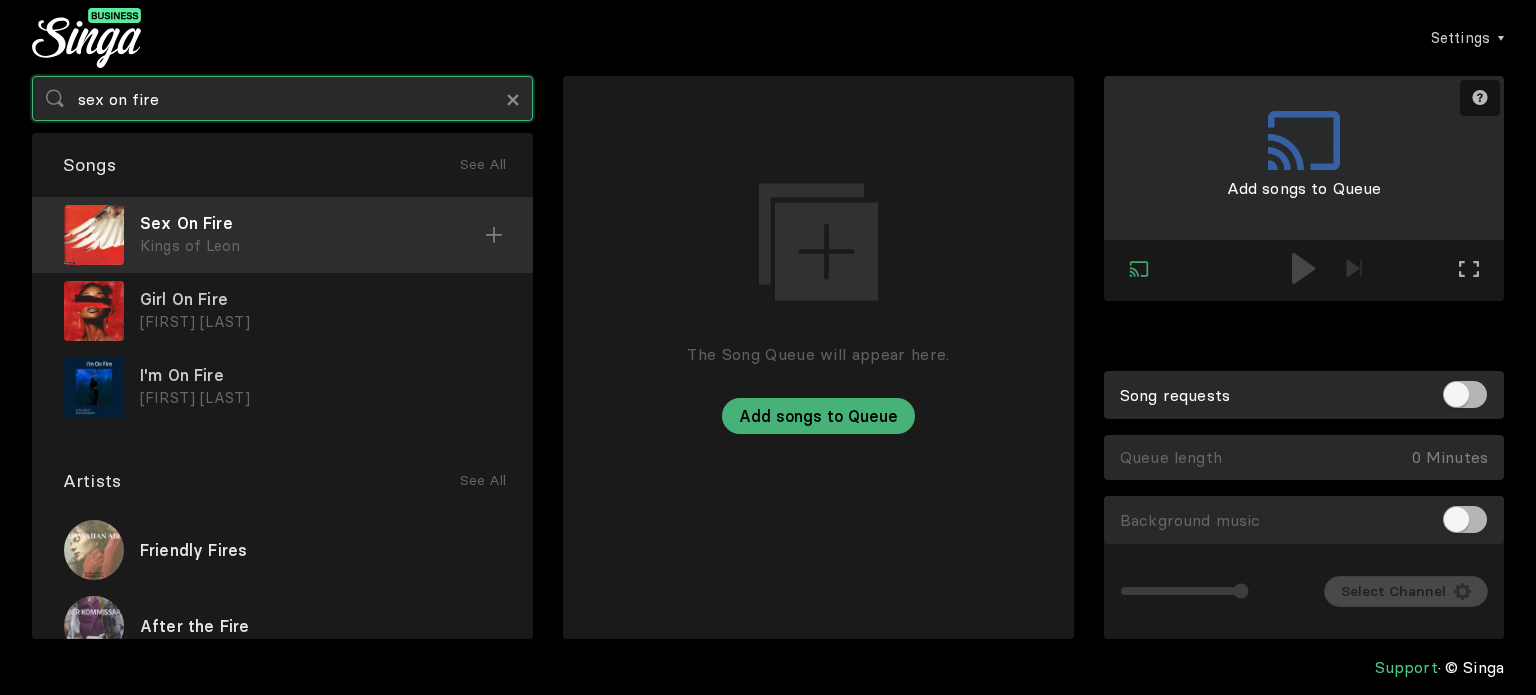 type on "sex on fire" 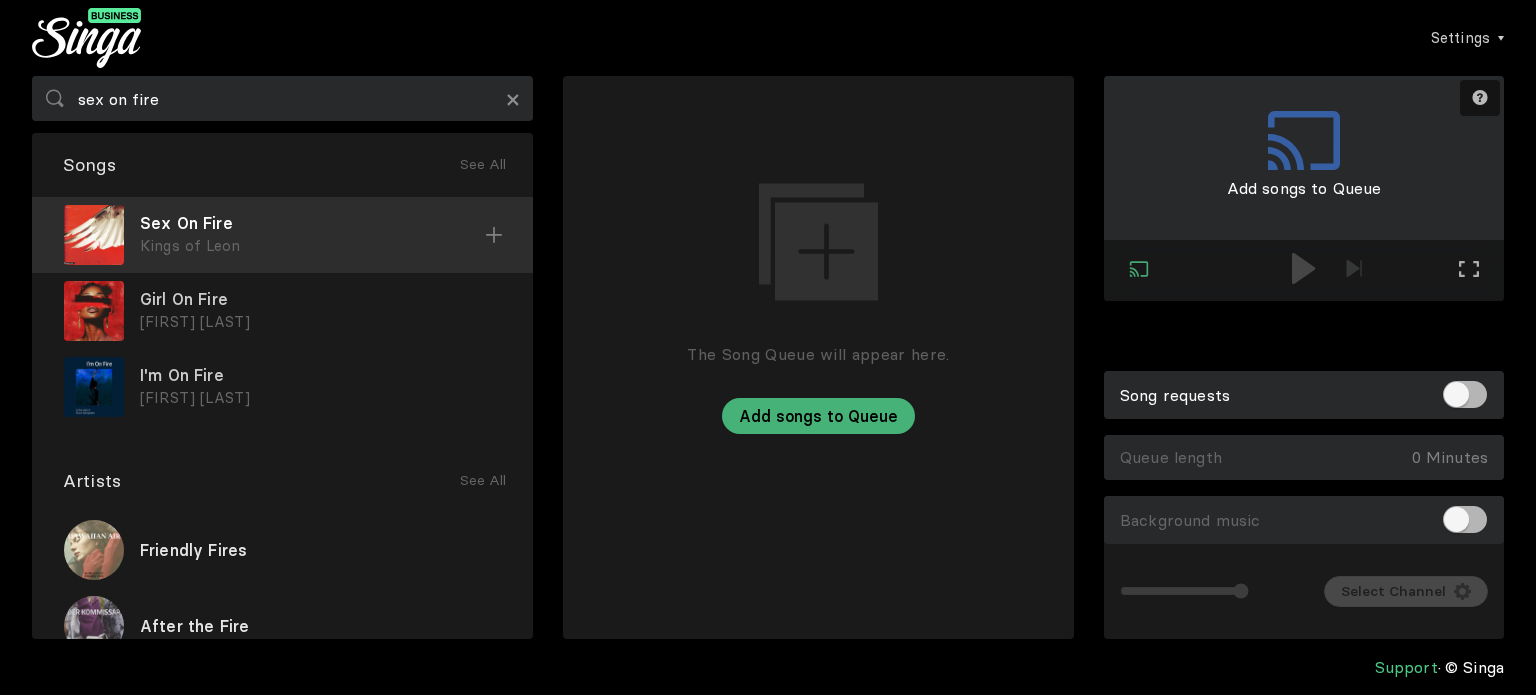 click at bounding box center [494, 235] 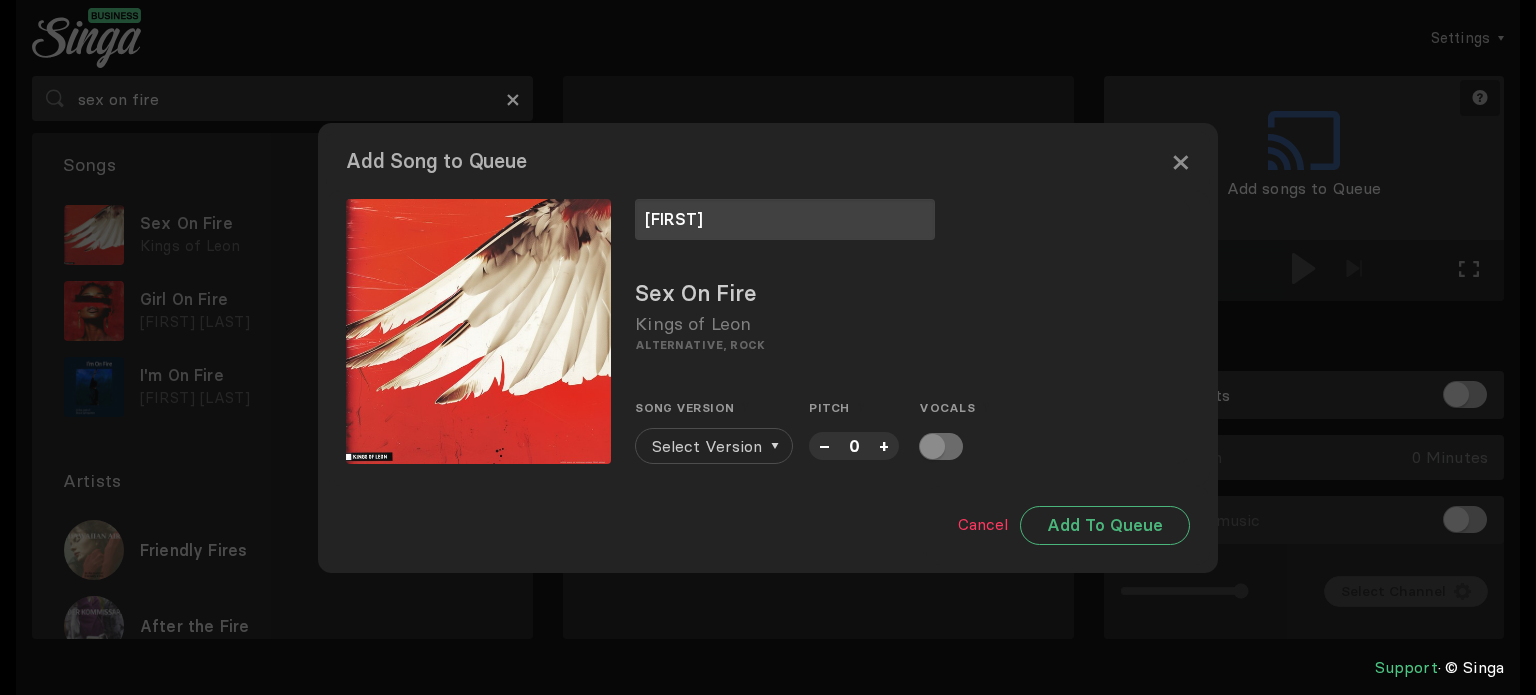 type on "[FIRST]" 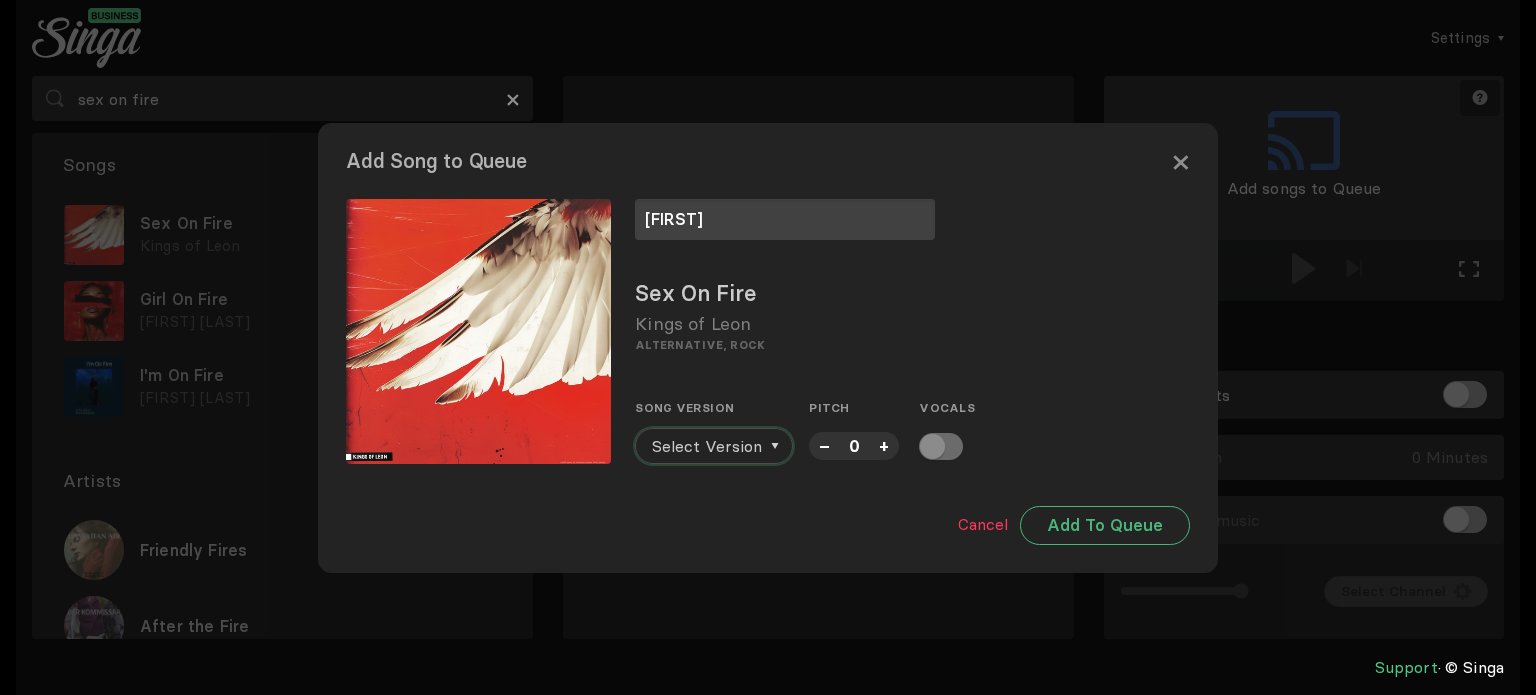 click on "Select Version" at bounding box center [707, 446] 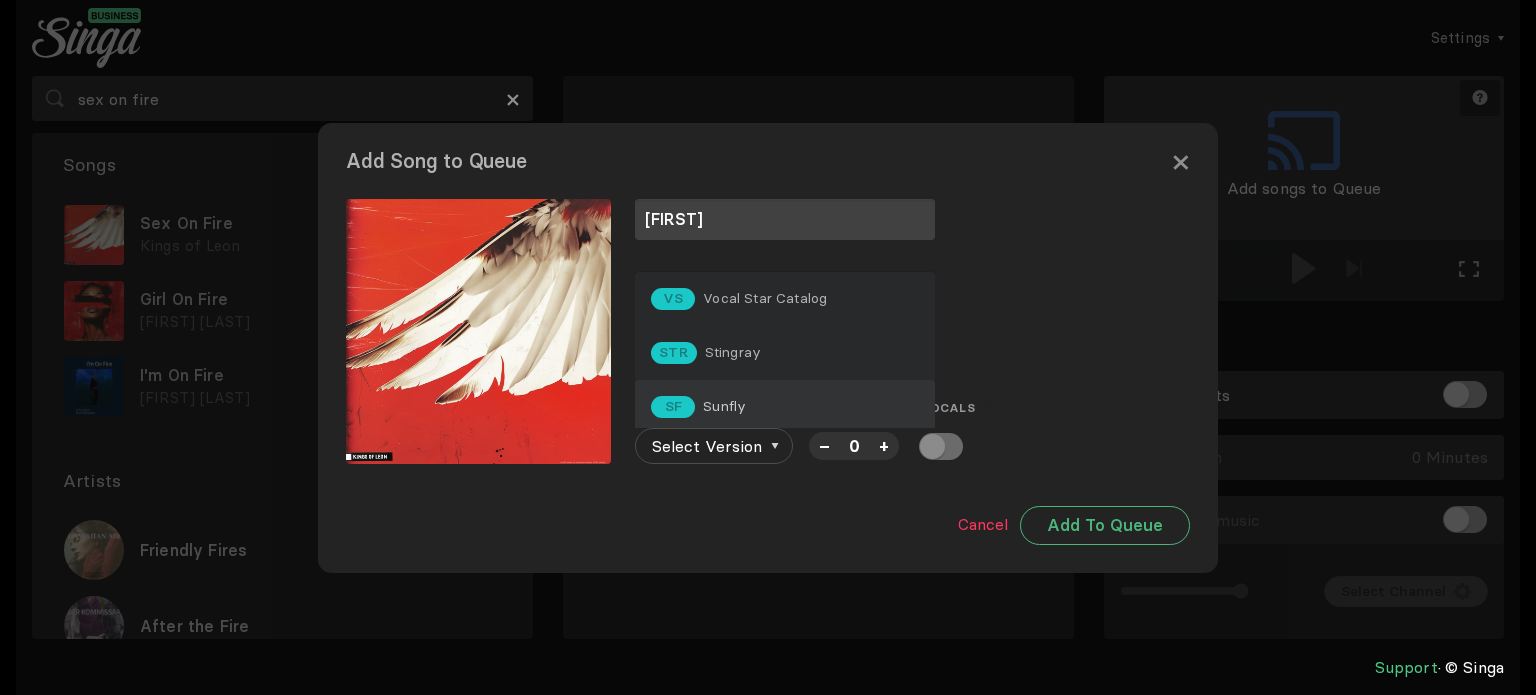 click on "SF Sunfly" at bounding box center (785, 299) 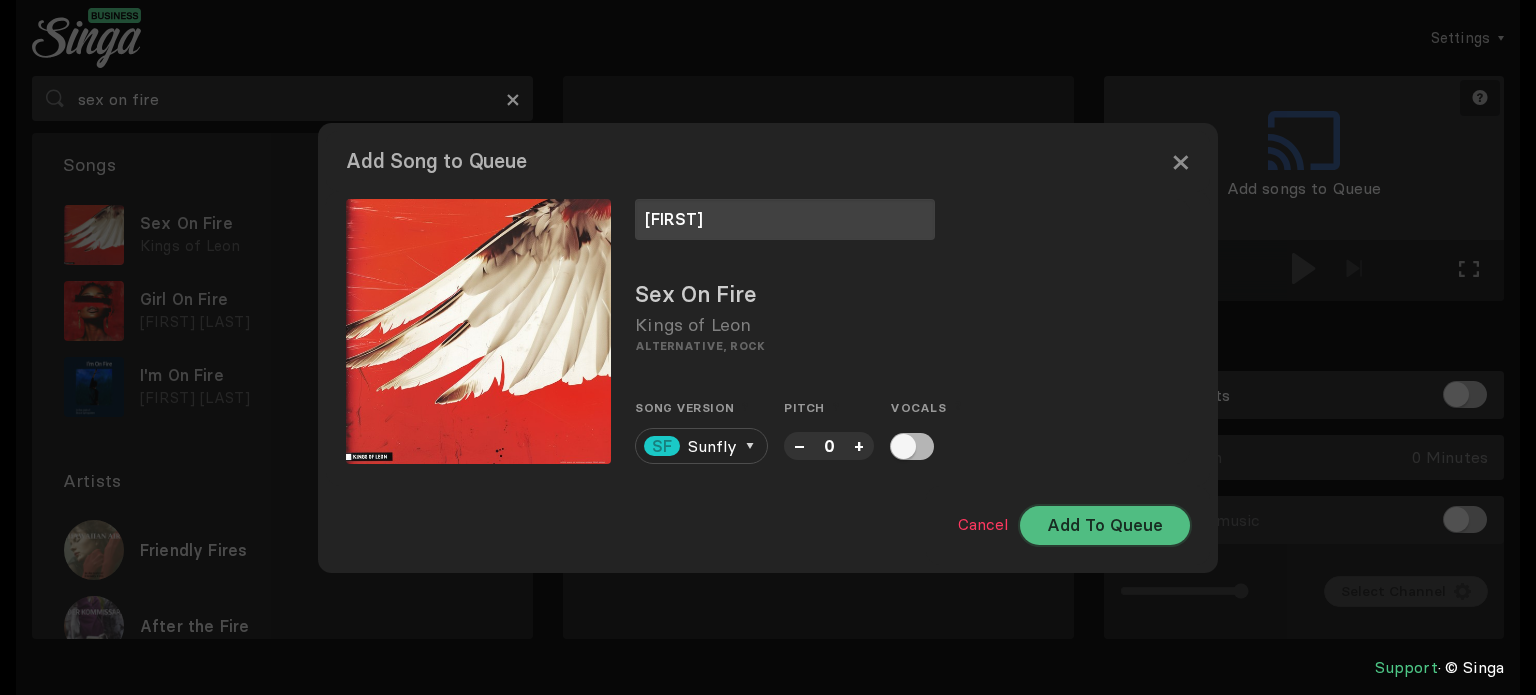 click on "Add To Queue" at bounding box center [1105, 525] 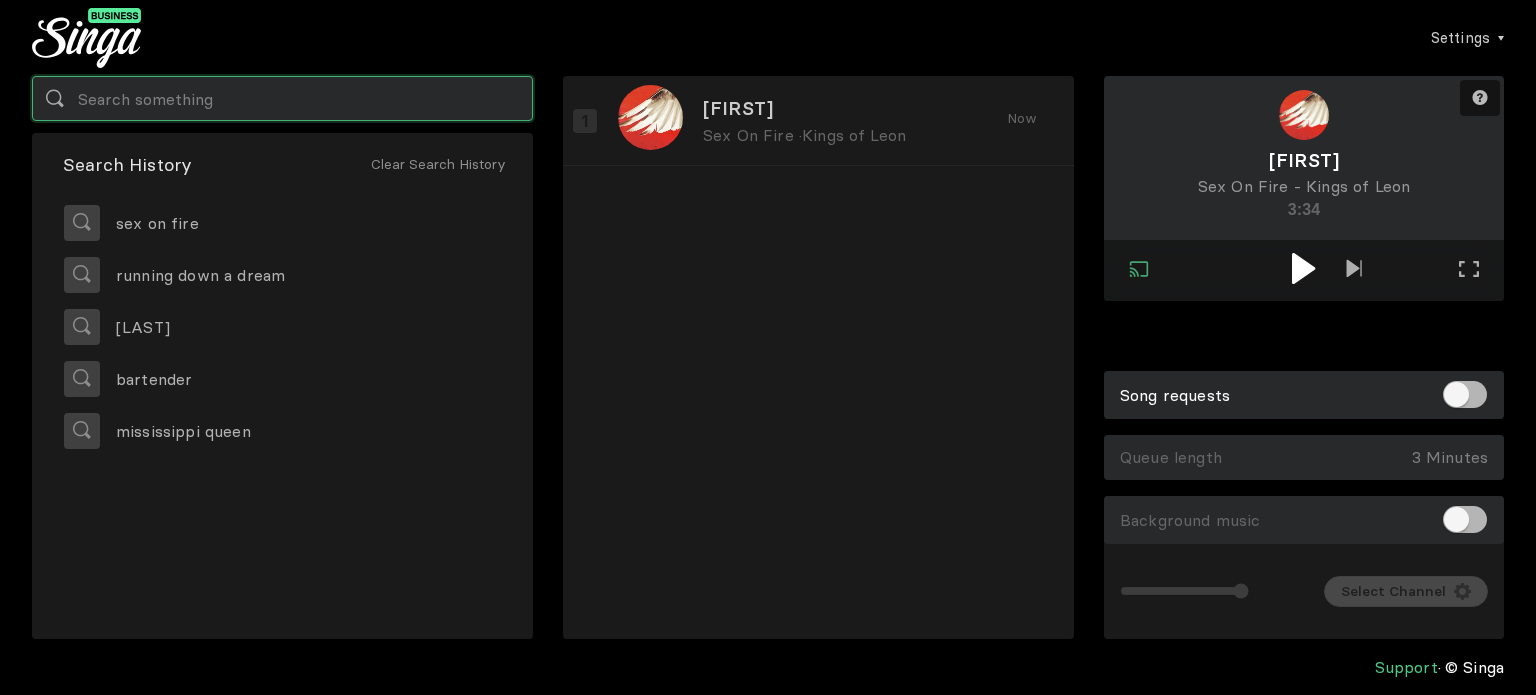 click at bounding box center [282, 98] 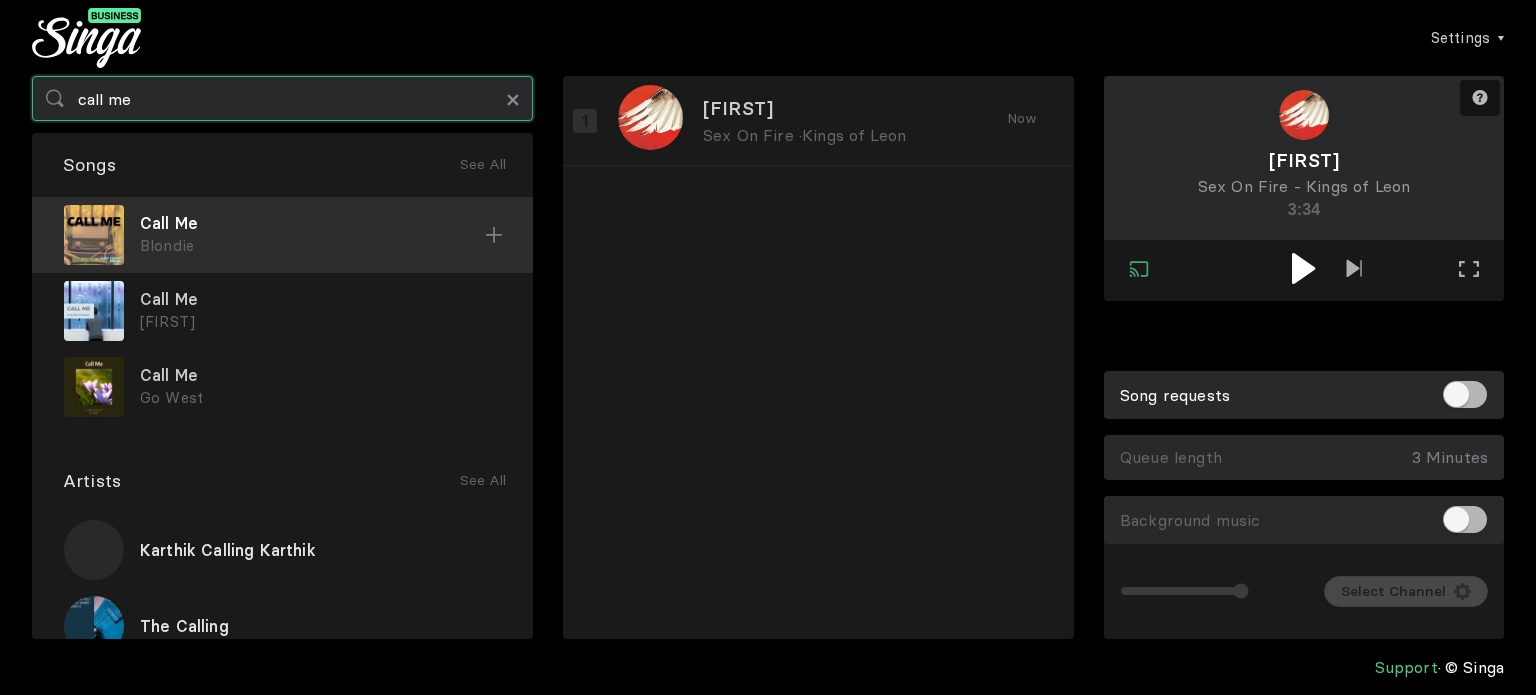 type on "call me" 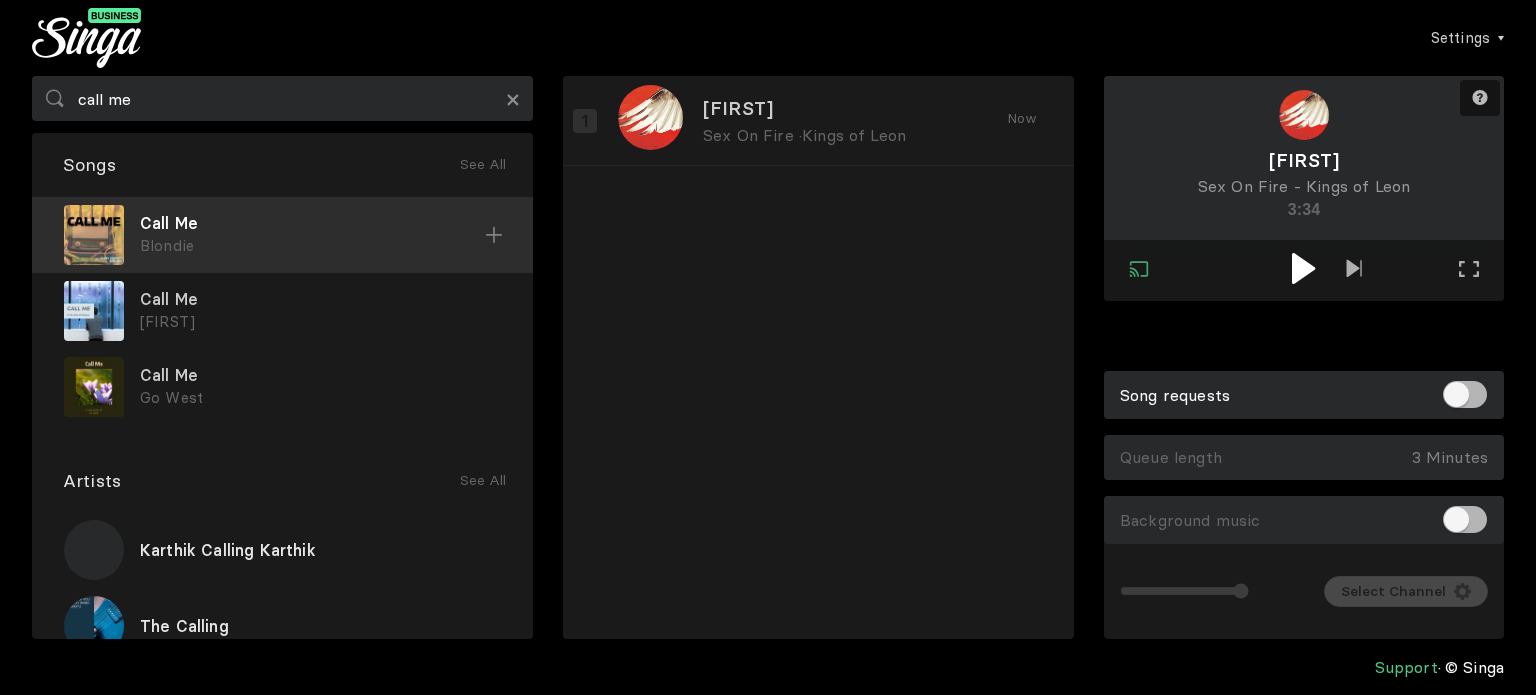 click at bounding box center [494, 235] 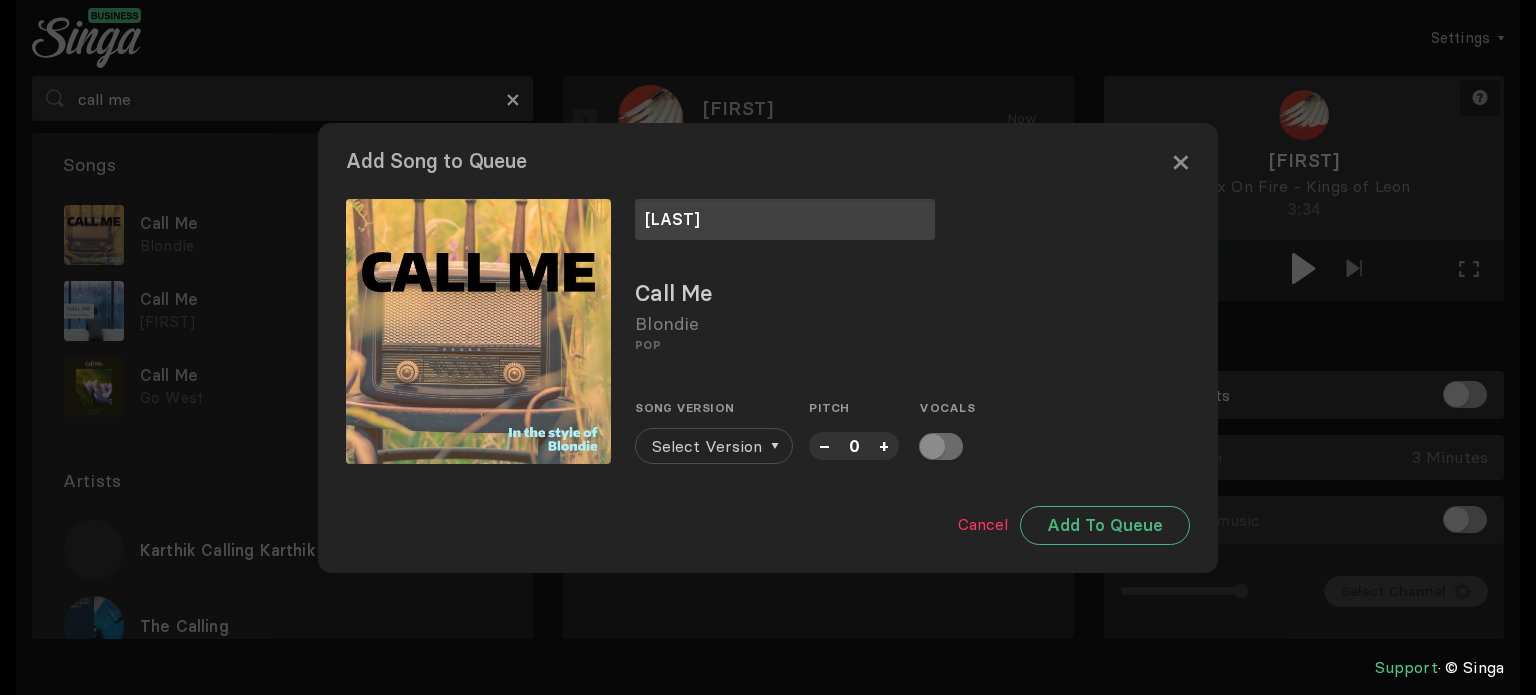 type on "[LAST]" 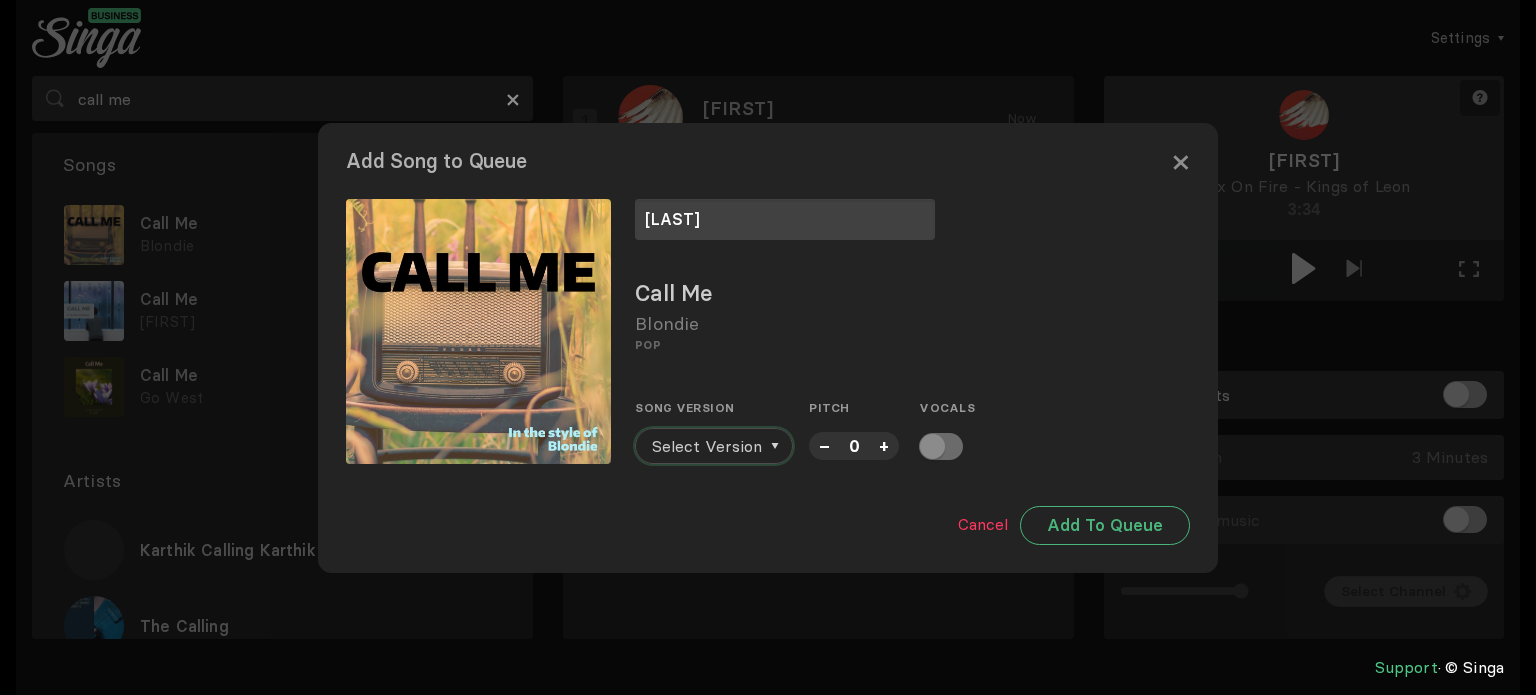 click on "Select Version" at bounding box center [707, 446] 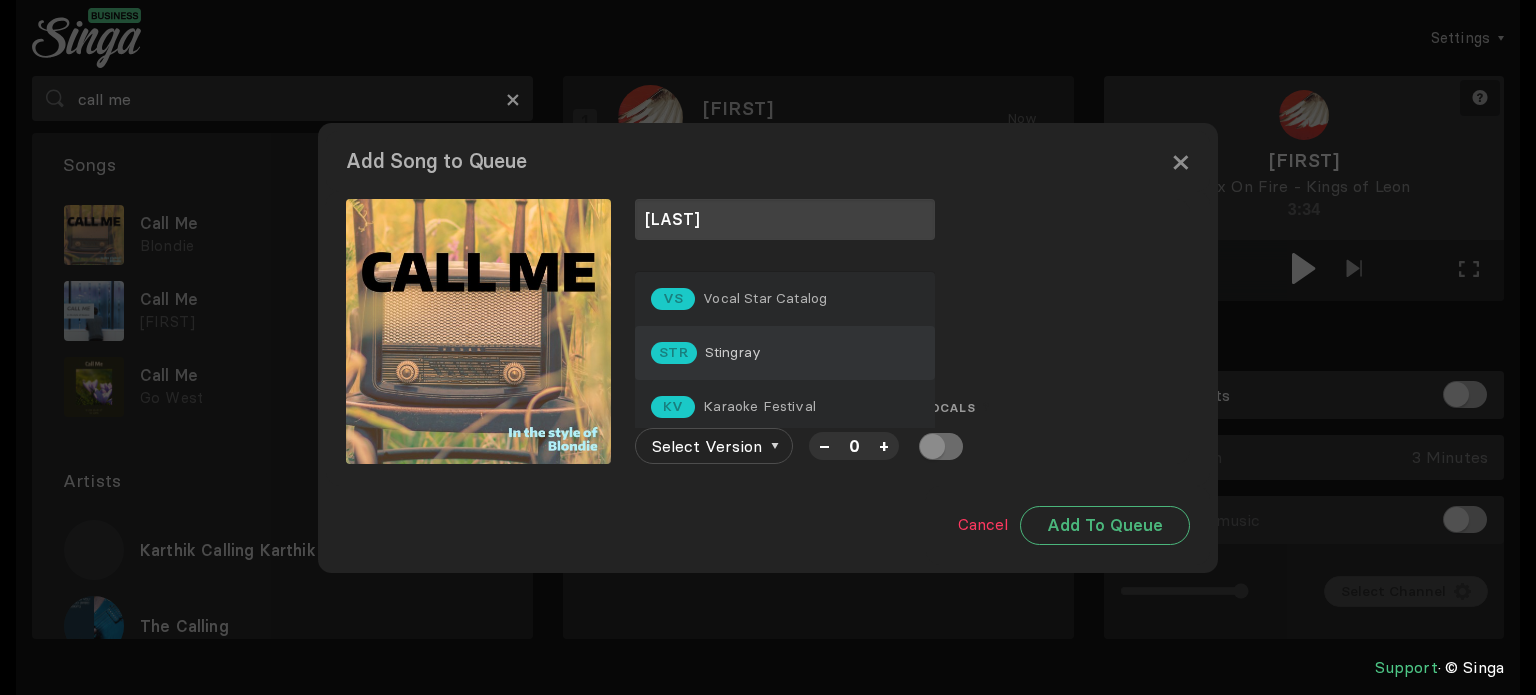 click on "STR Stingray" at bounding box center (785, 299) 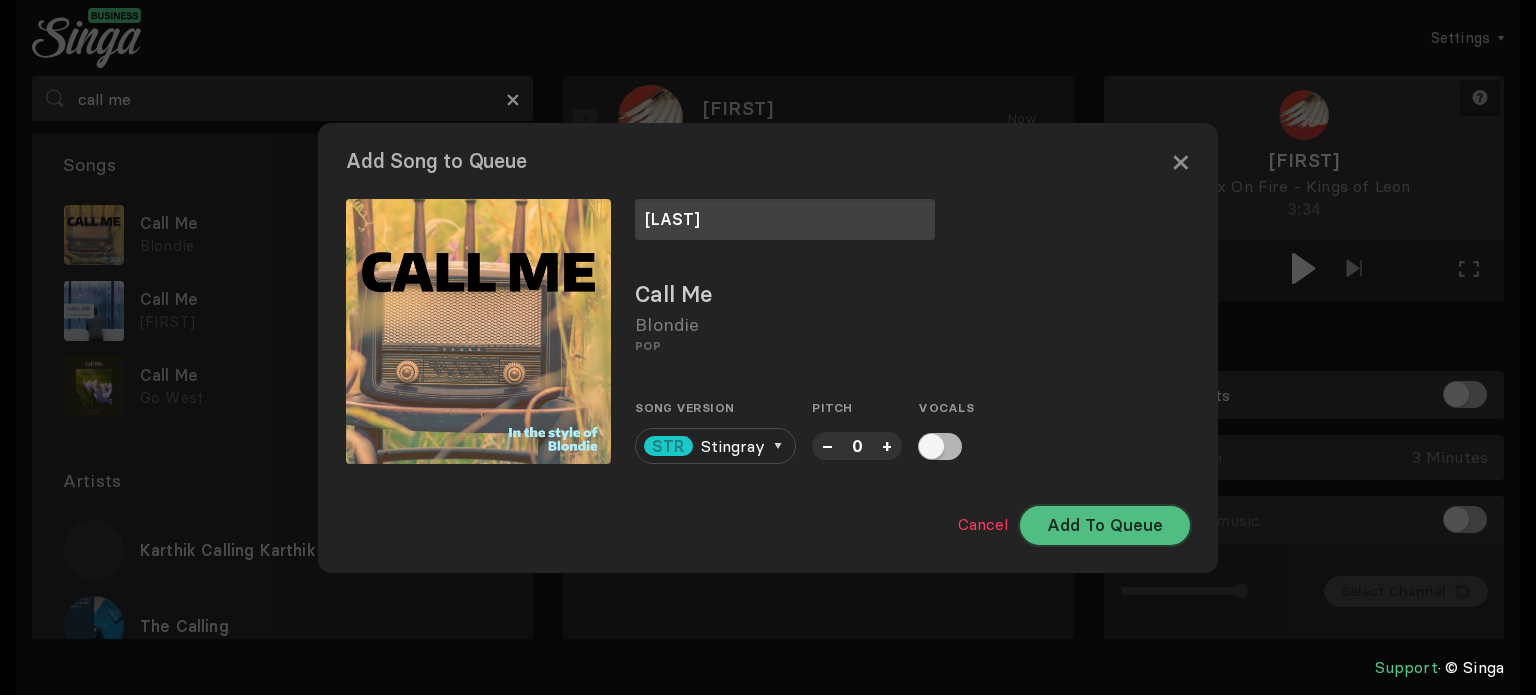 click on "Add To Queue" at bounding box center [1105, 525] 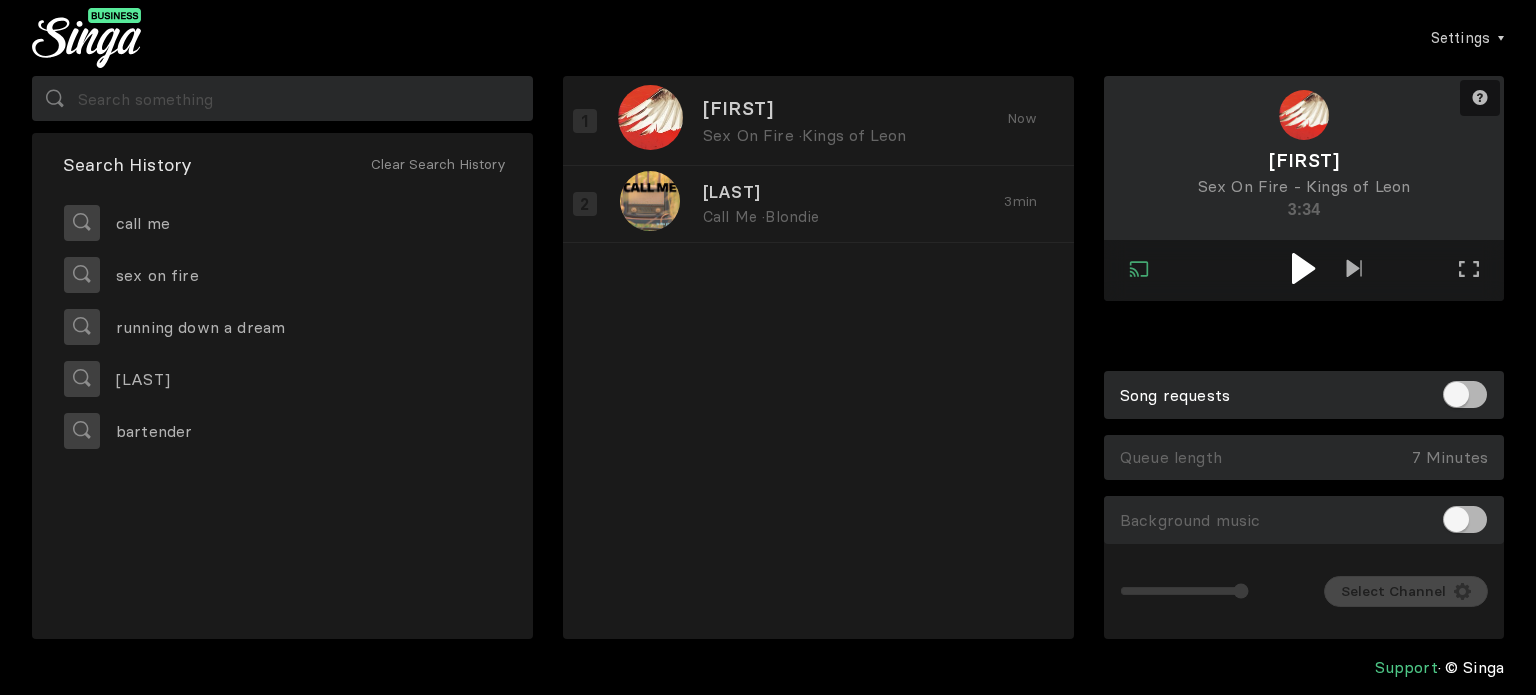 click at bounding box center (1303, 268) 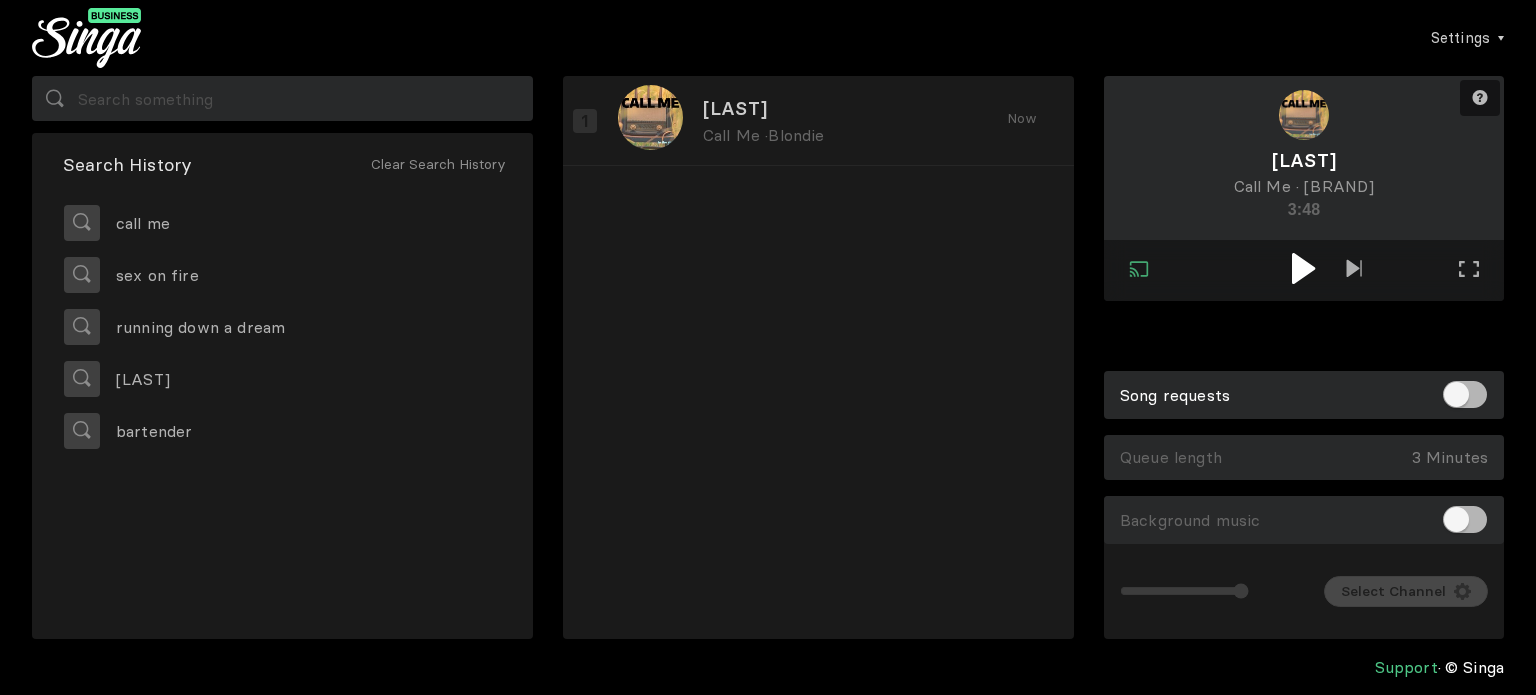 click at bounding box center [1303, 268] 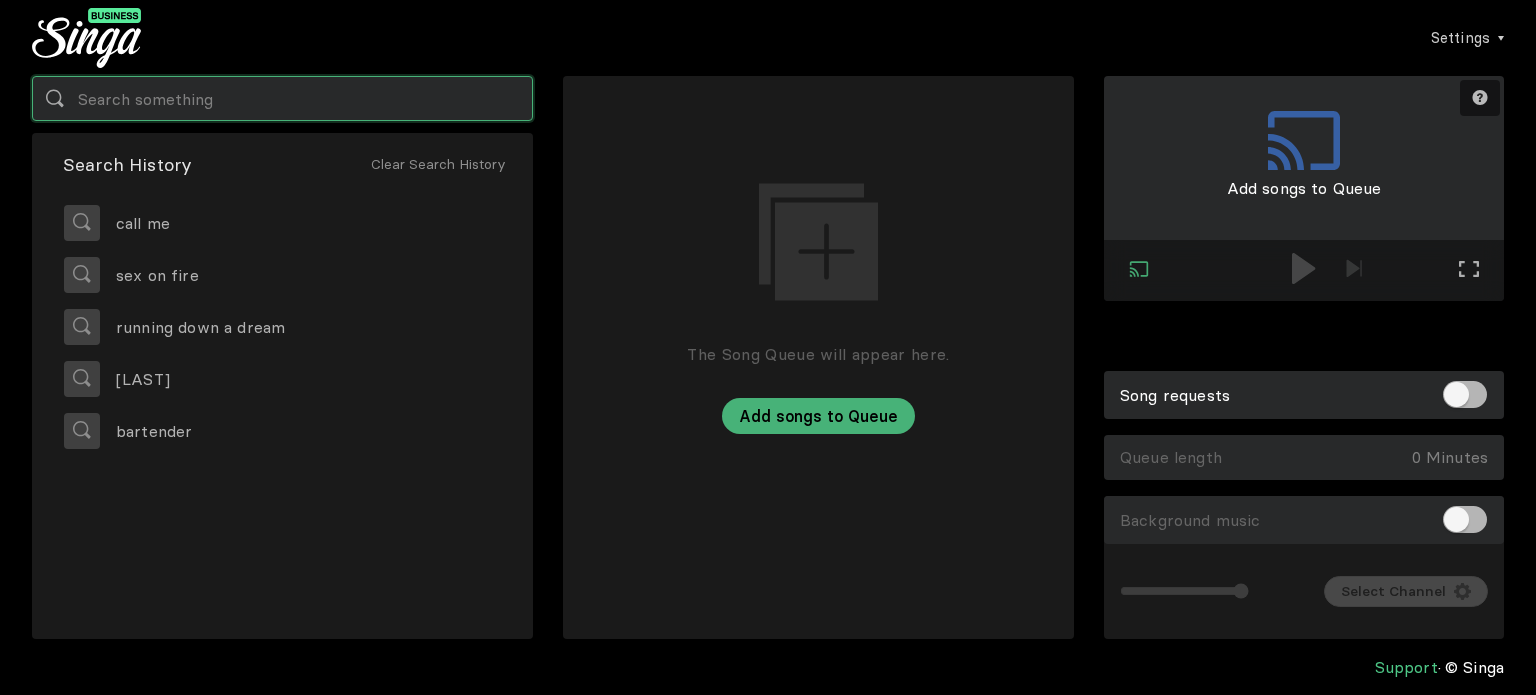 click at bounding box center (282, 98) 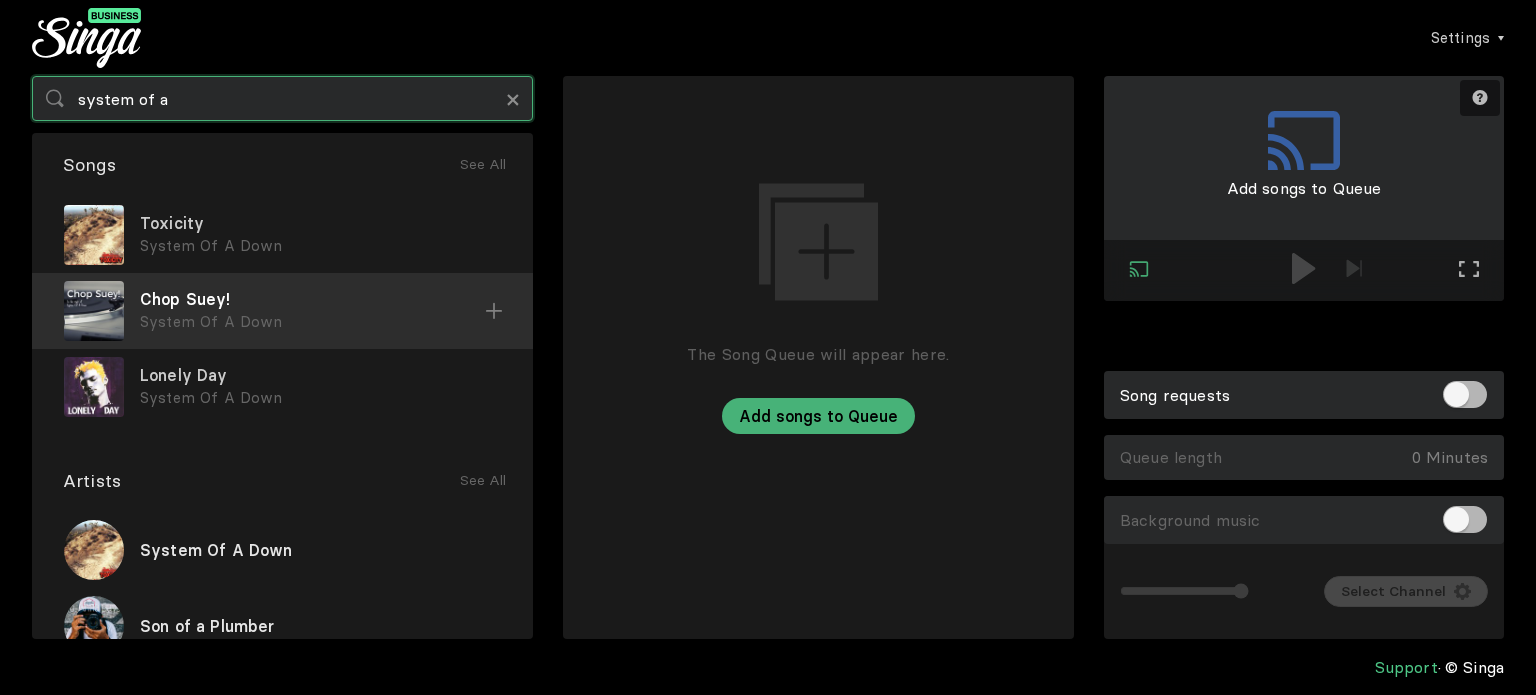 type on "system of a" 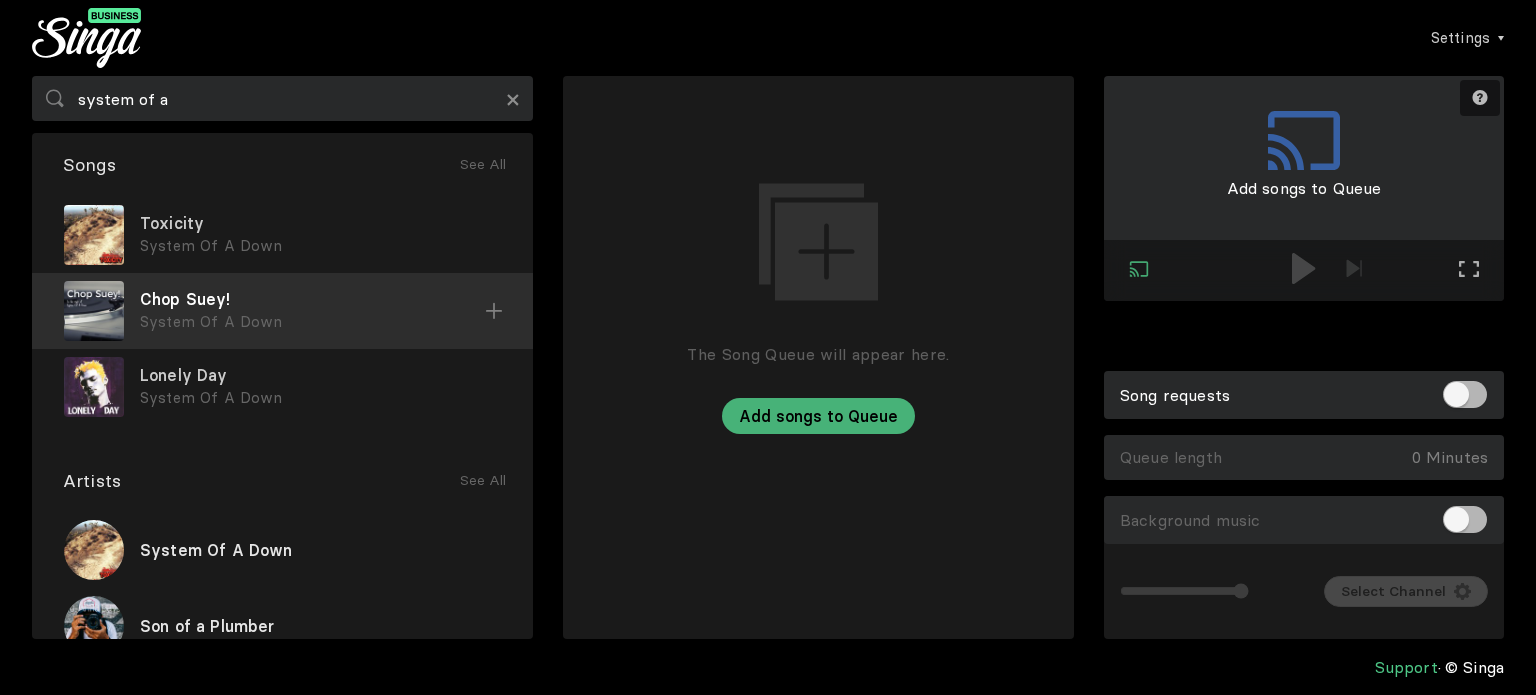 click at bounding box center (0, 0) 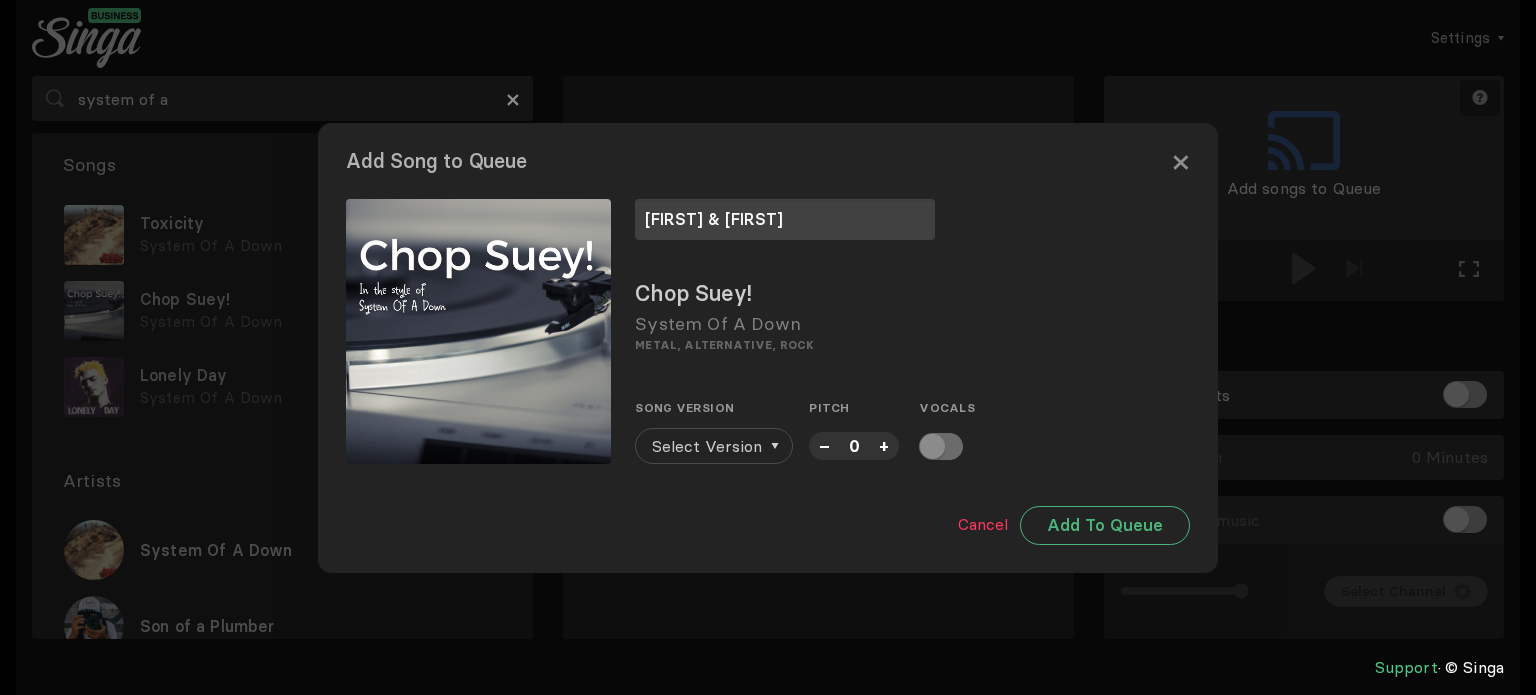 type on "[FIRST] & [FIRST]" 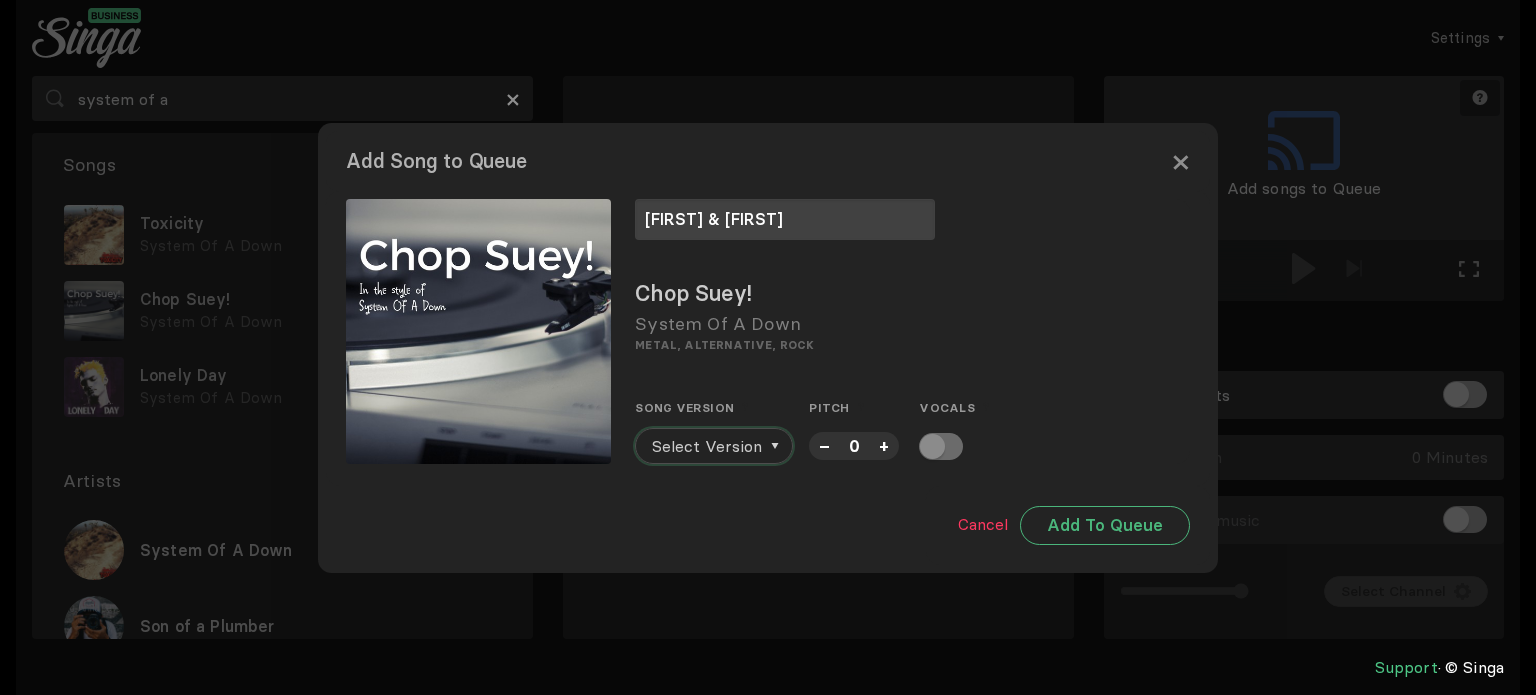 click on "Select Version" at bounding box center [707, 446] 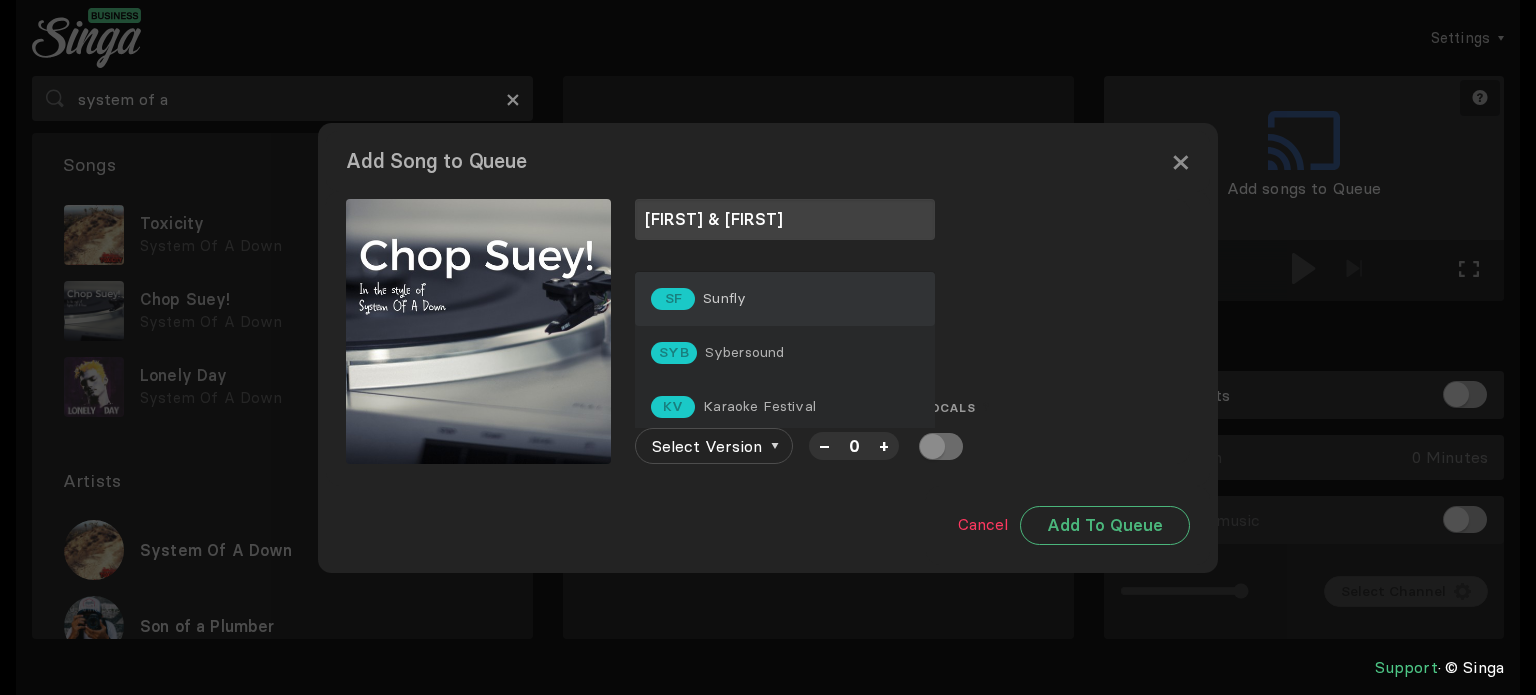 click on "SF Sunfly" at bounding box center [785, 299] 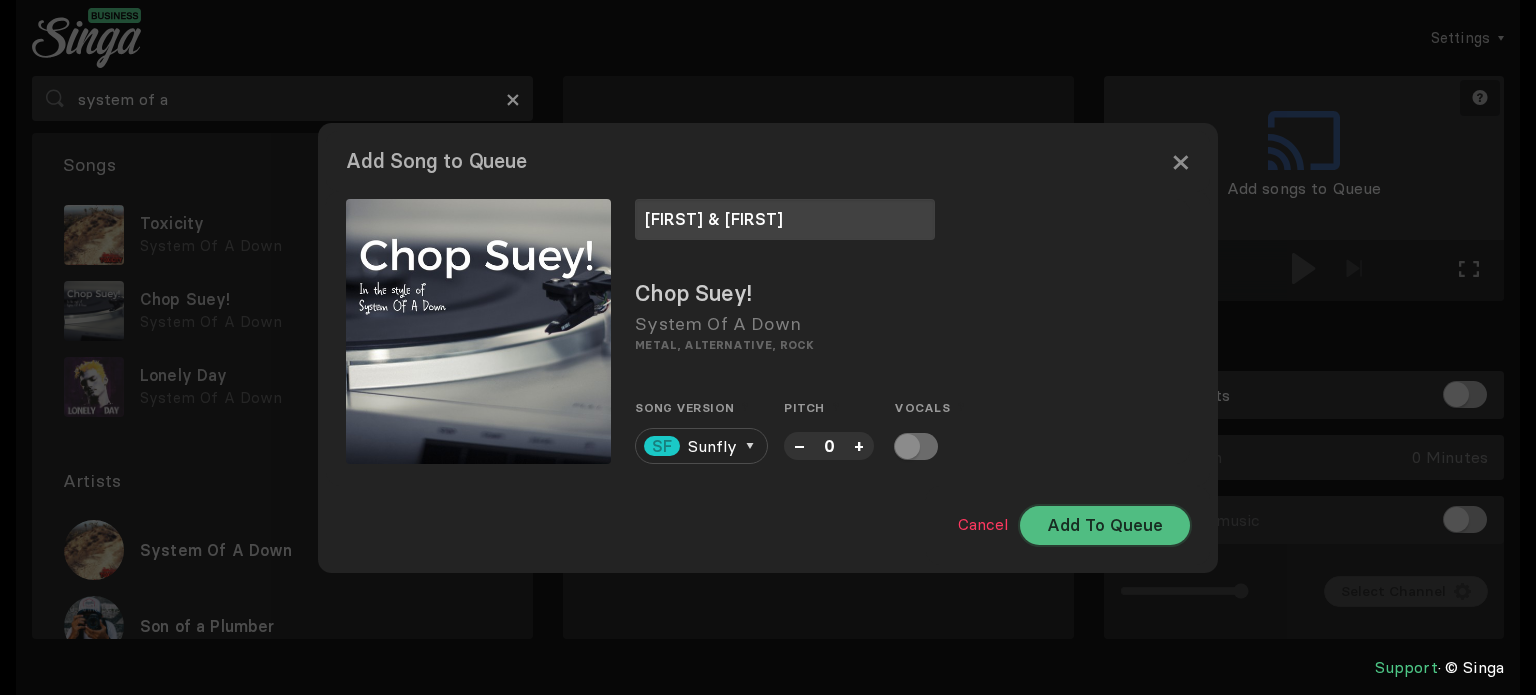 click on "Add To Queue" at bounding box center (1105, 525) 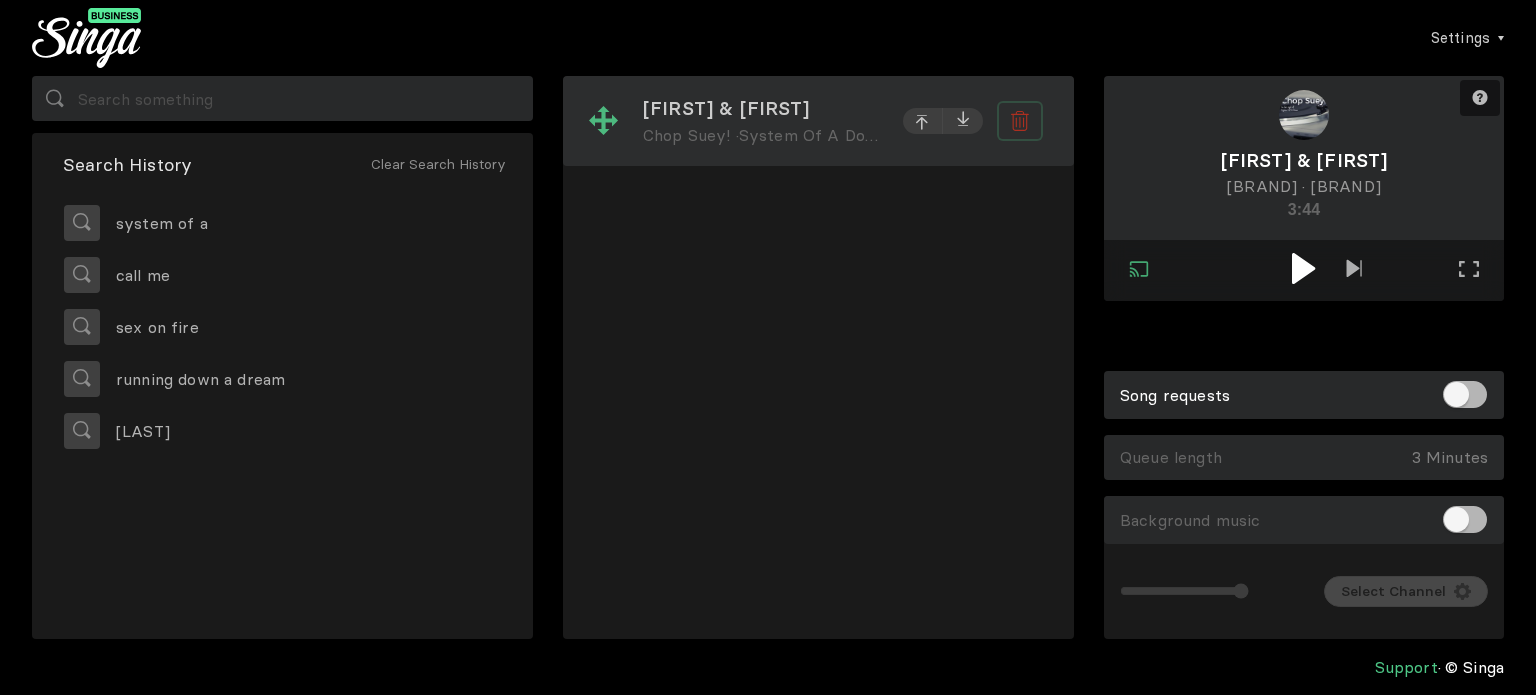 click at bounding box center [1023, 122] 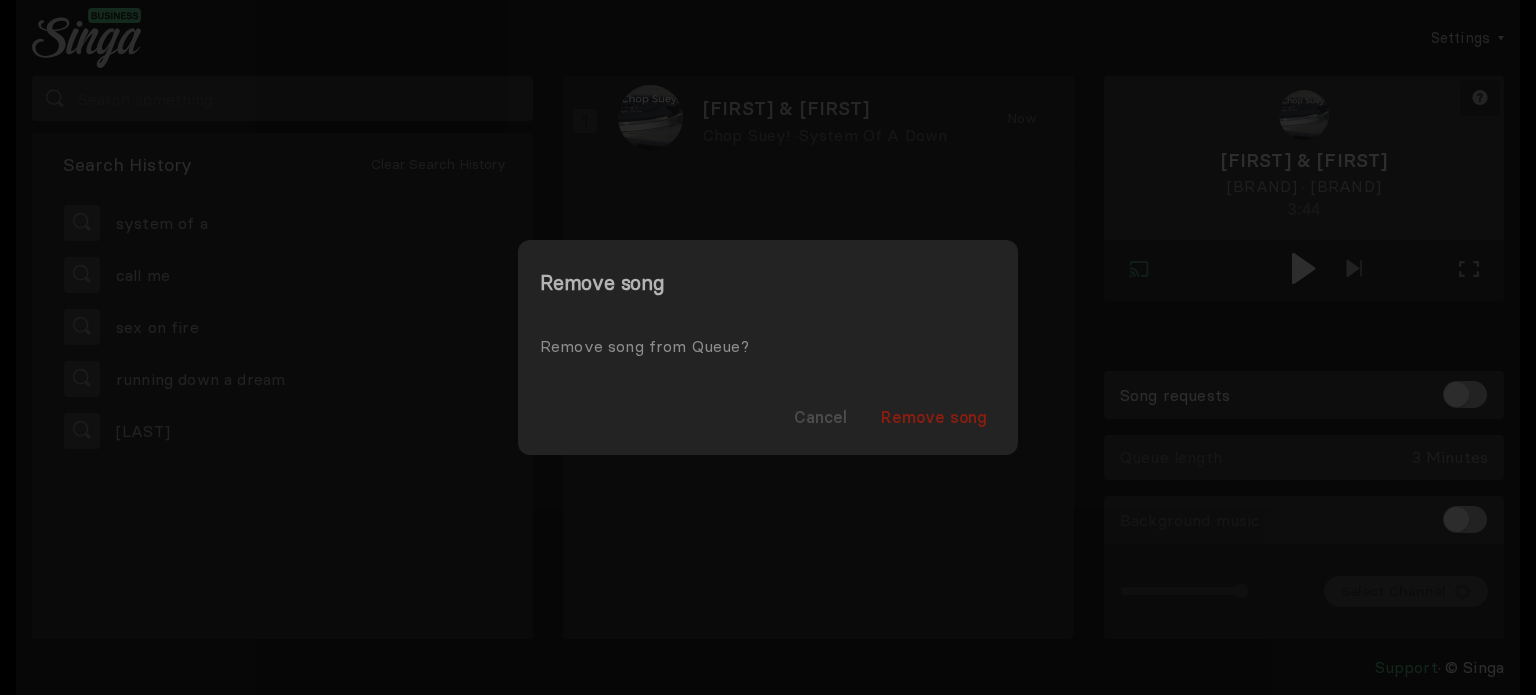 click on "Remove song" at bounding box center (934, 417) 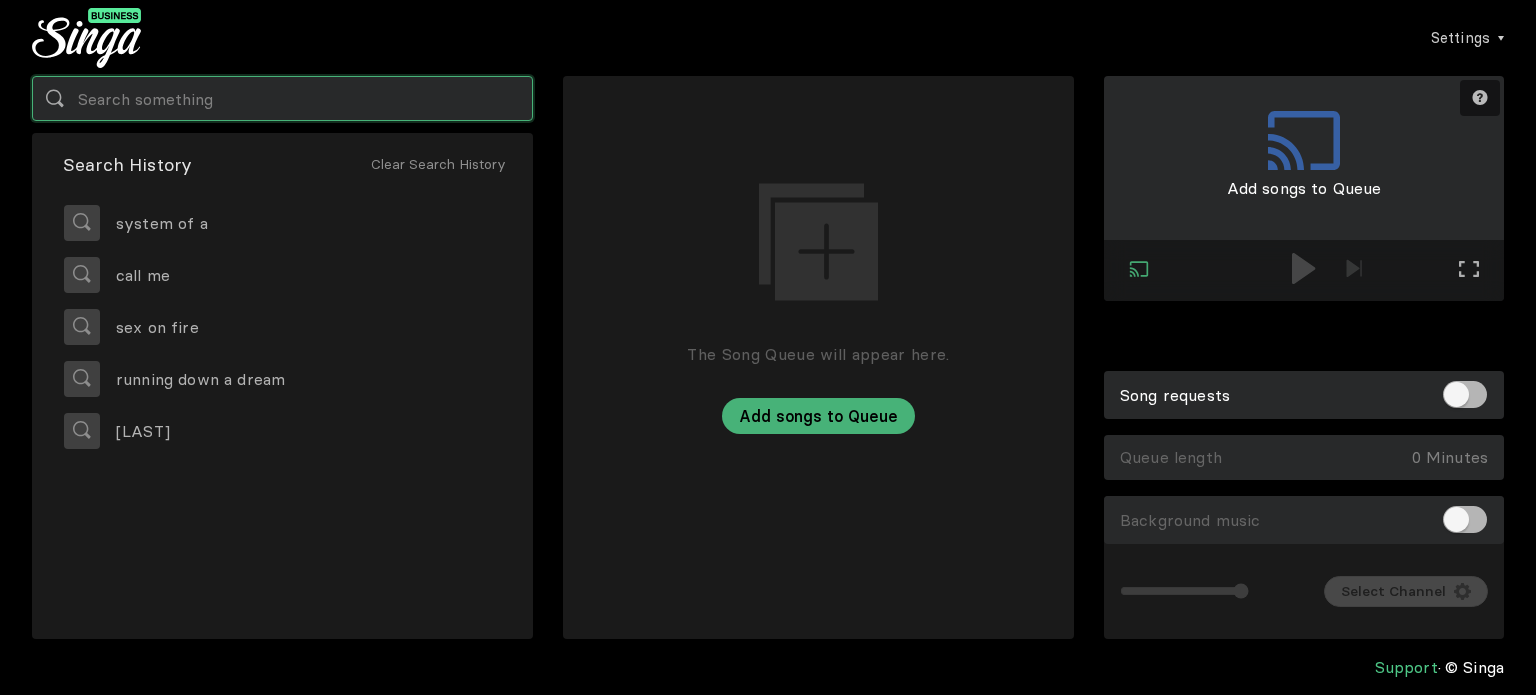 click at bounding box center [282, 98] 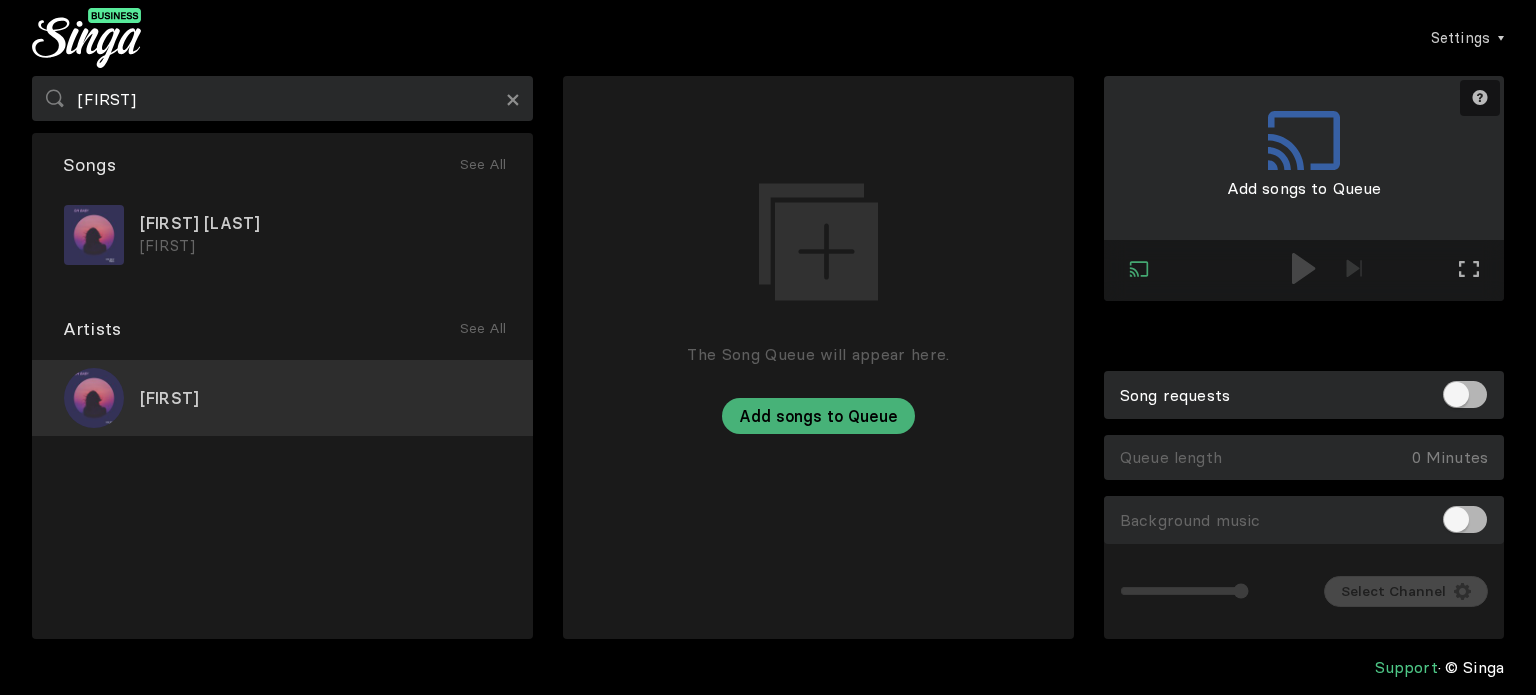 click on "[FIRST]" at bounding box center (282, 398) 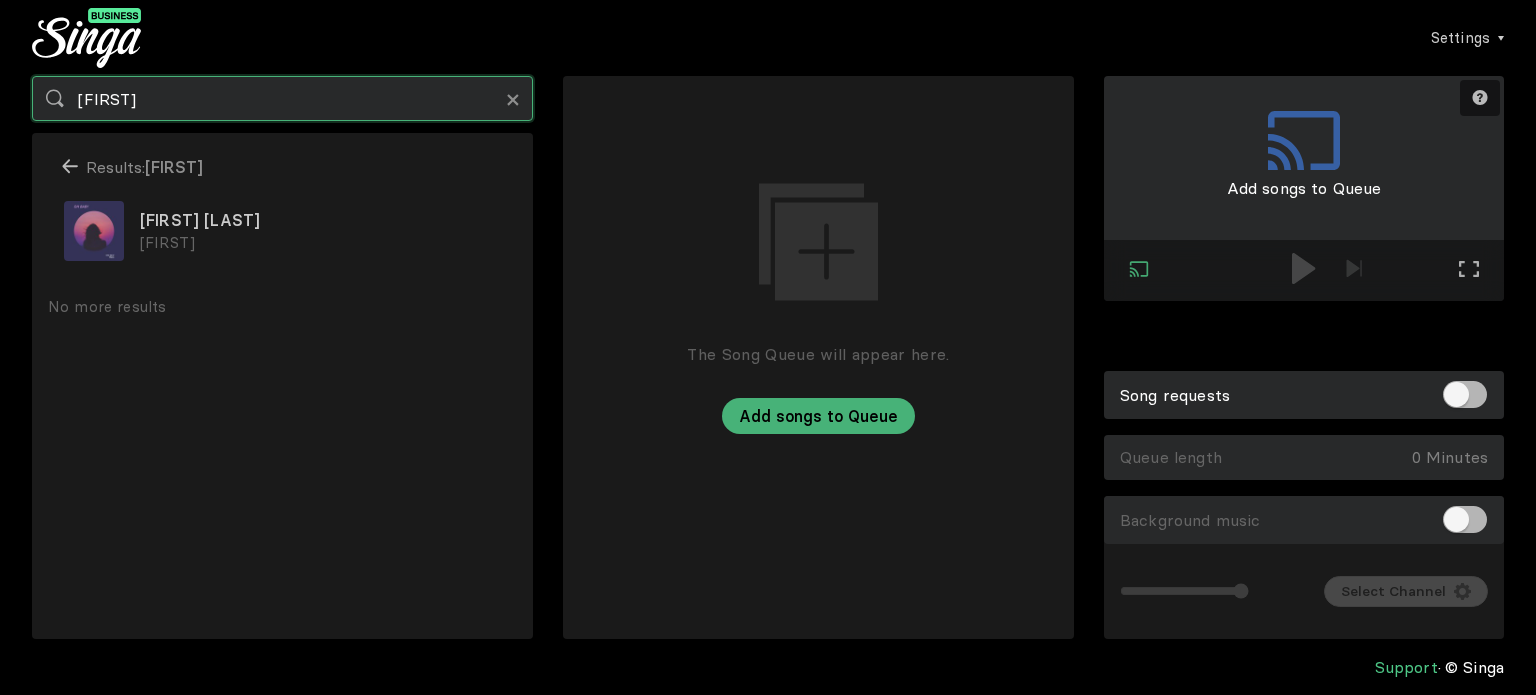 click on "[FIRST]" at bounding box center [282, 98] 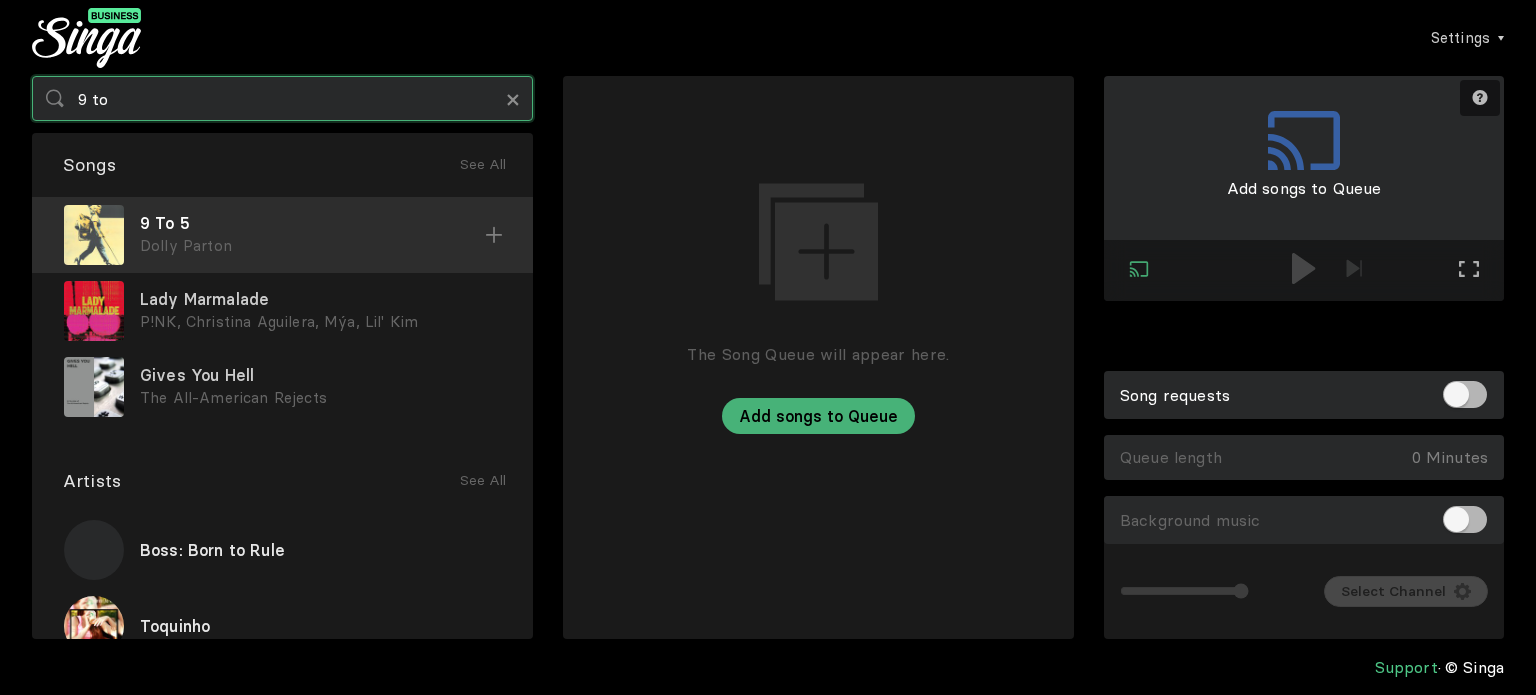 type on "9 to" 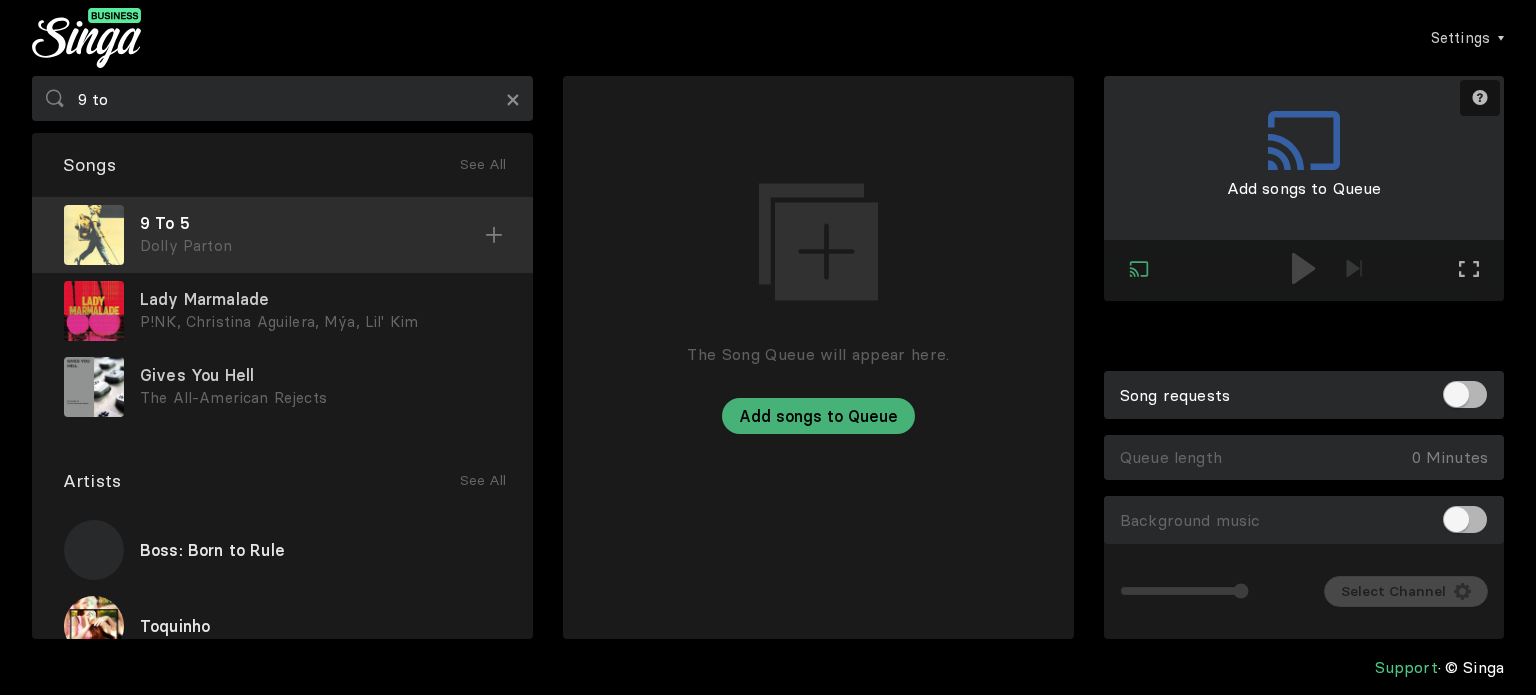 click at bounding box center [494, 235] 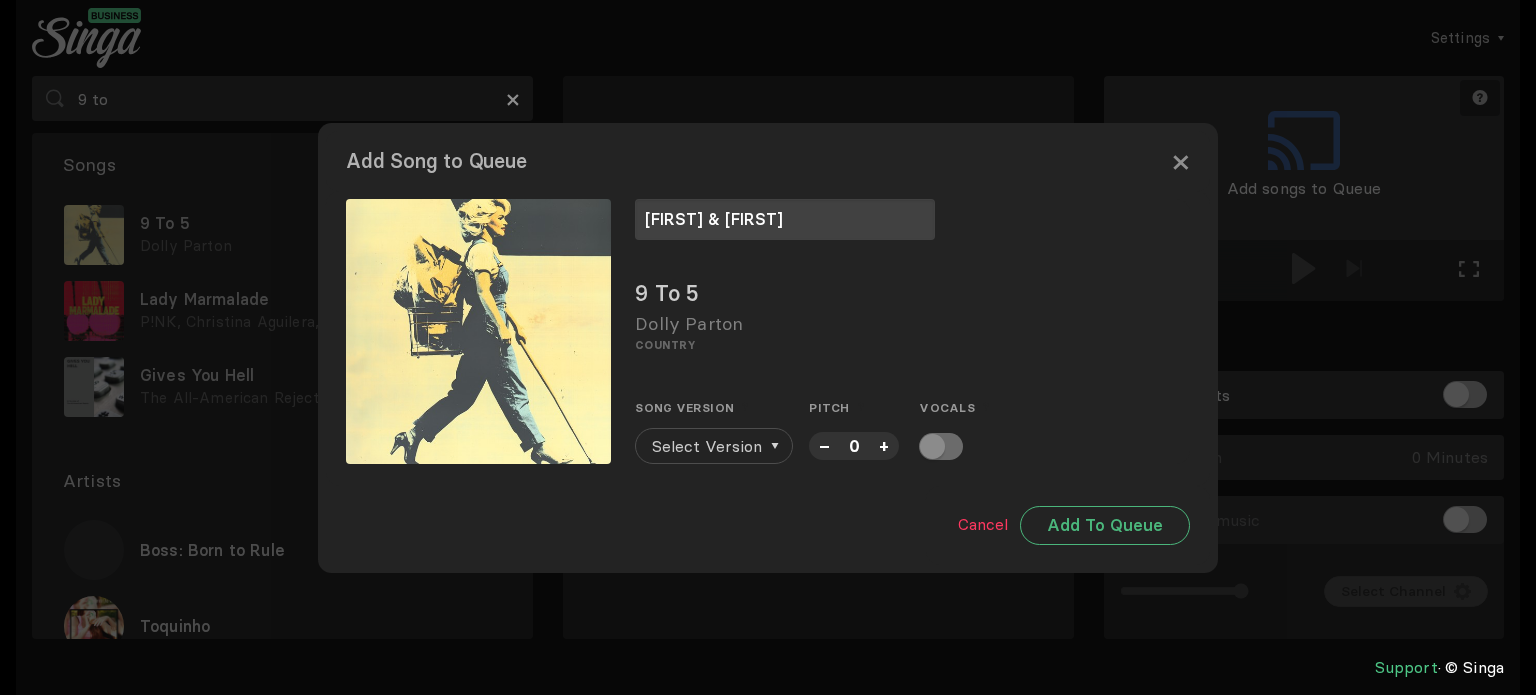 type on "[FIRST] & [FIRST]" 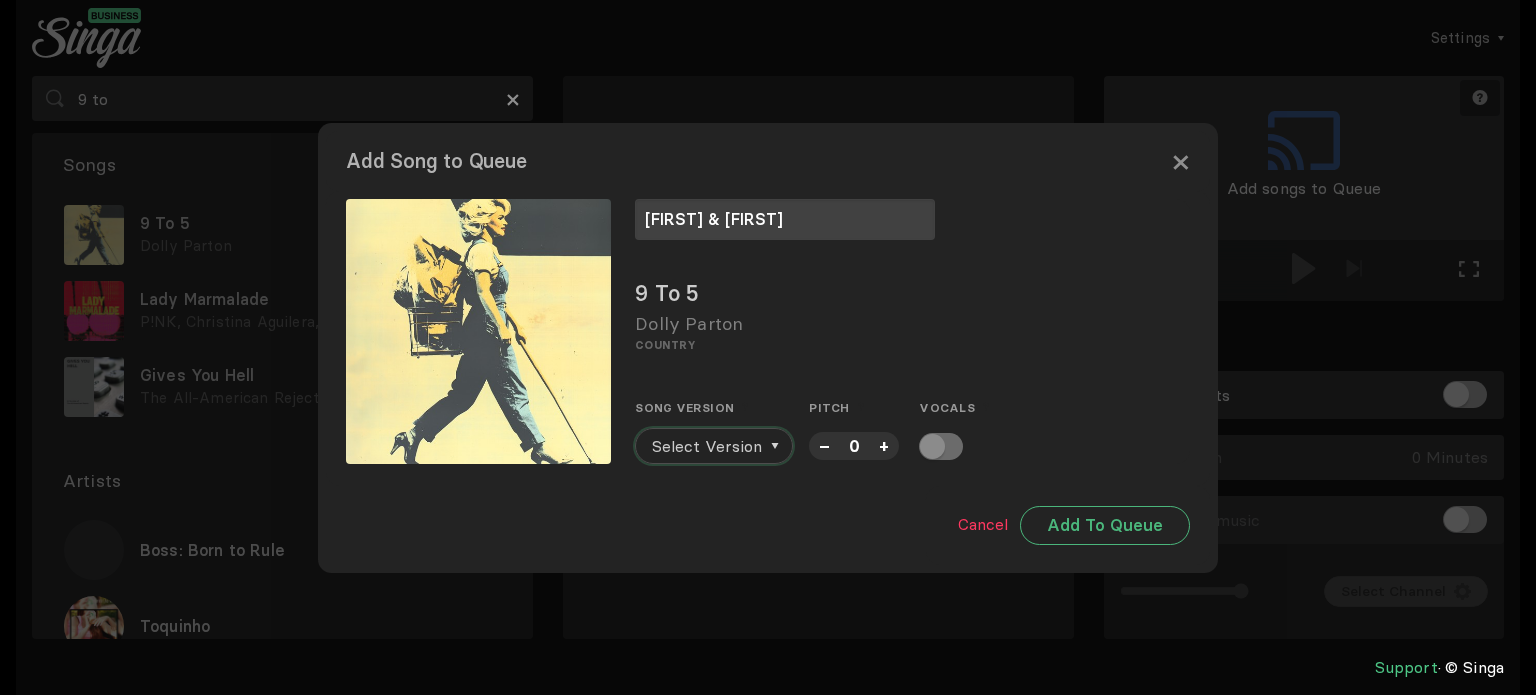 click on "Select Version" at bounding box center (707, 446) 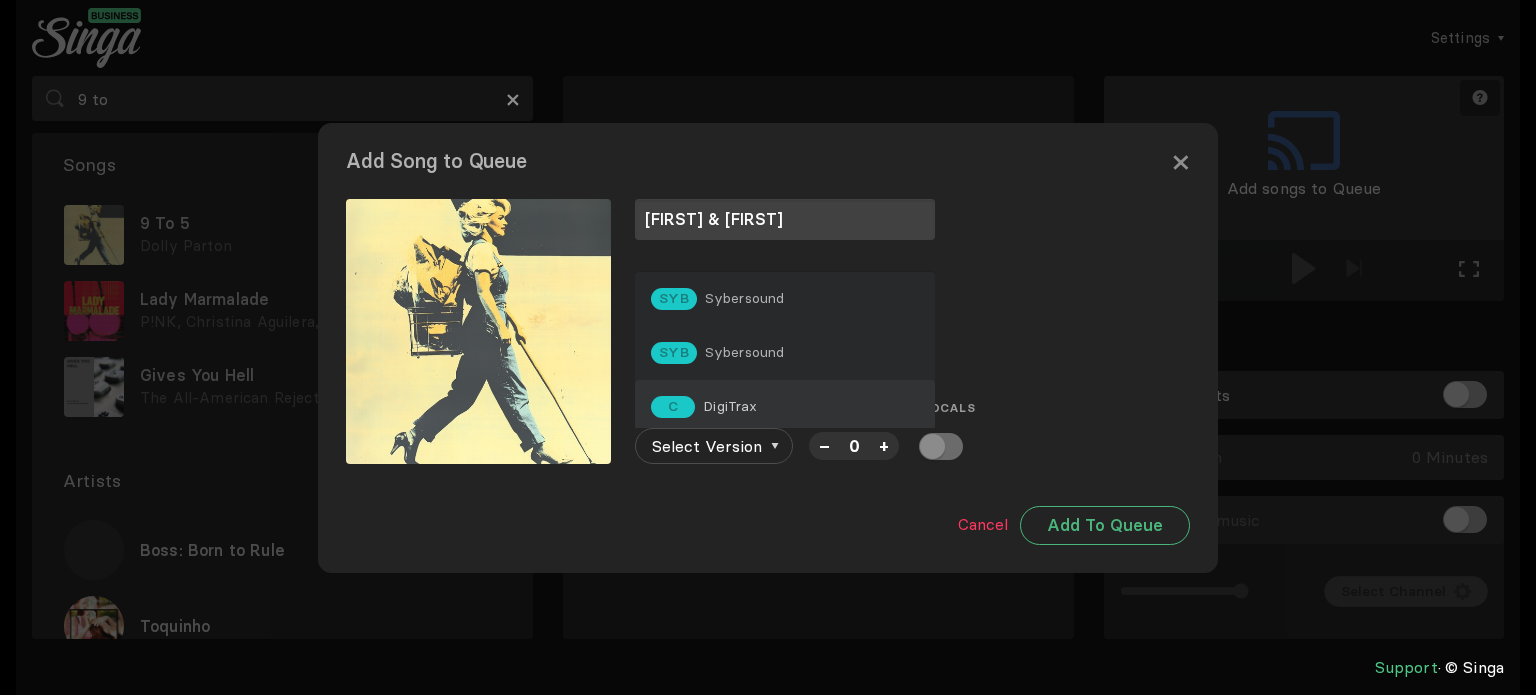 click on "C DigiTrax" at bounding box center (785, 407) 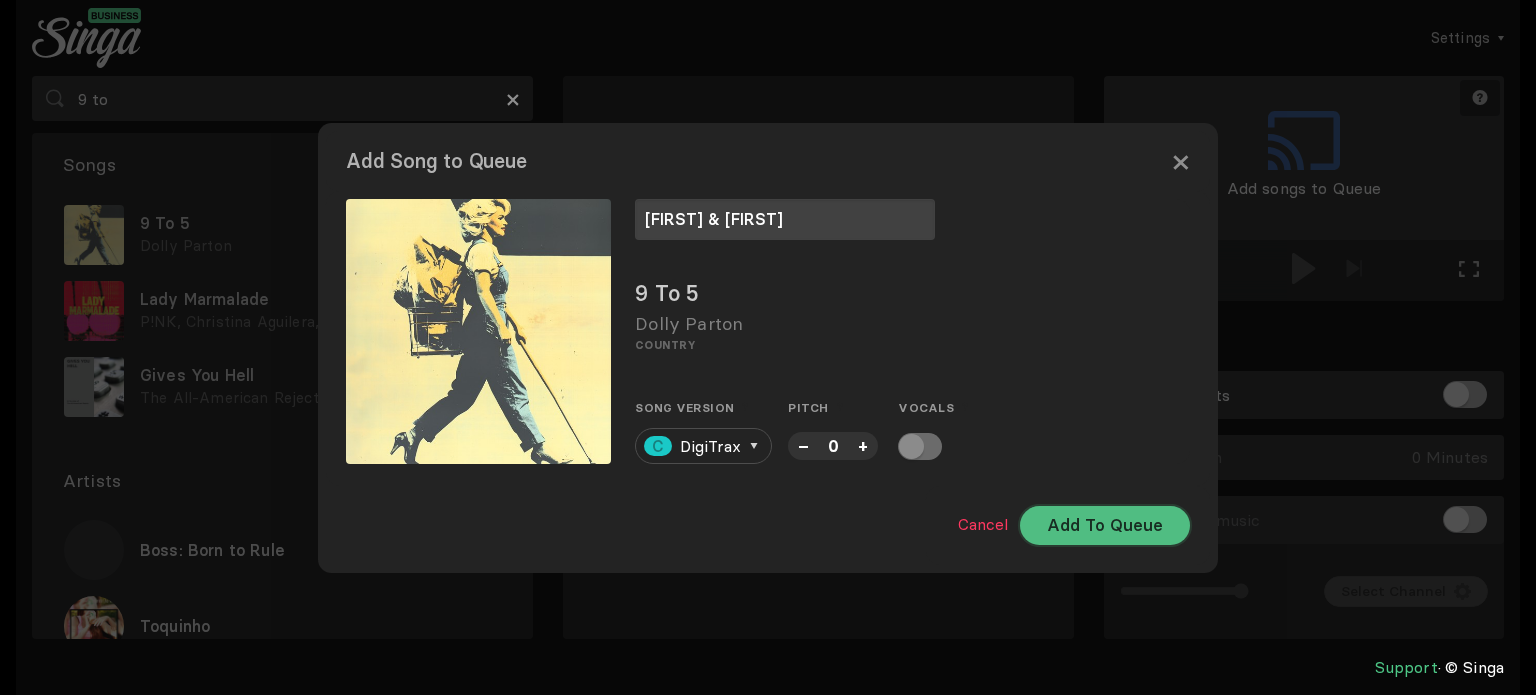 click on "Add To Queue" at bounding box center [1105, 525] 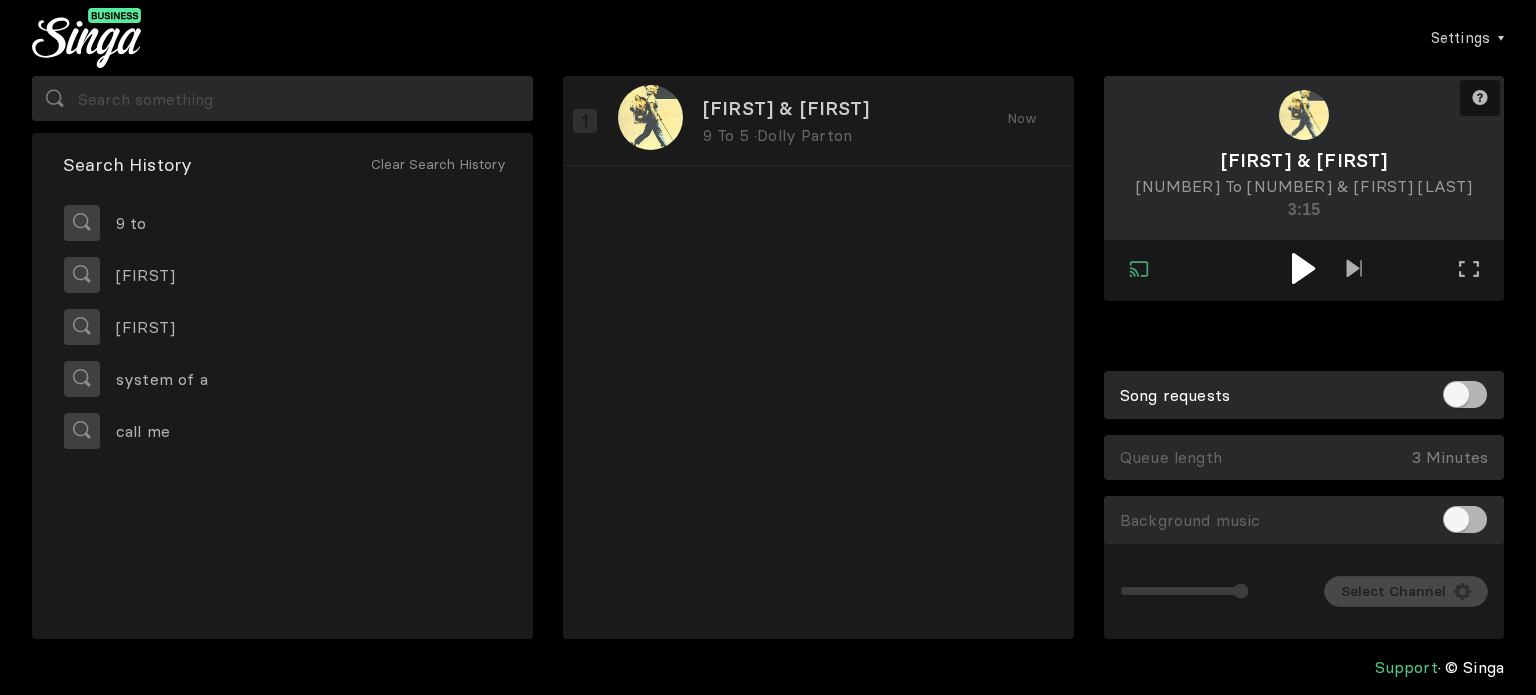 click at bounding box center [1303, 268] 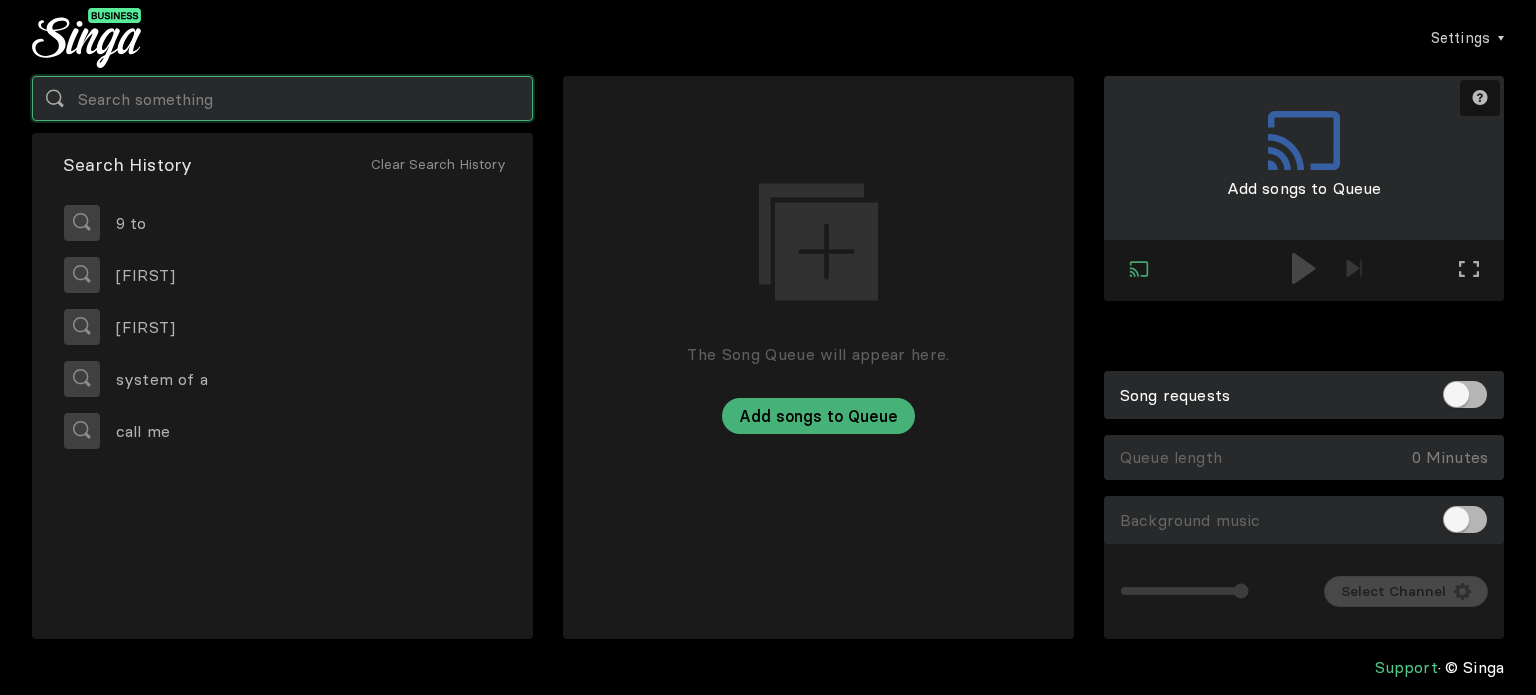 click at bounding box center [282, 98] 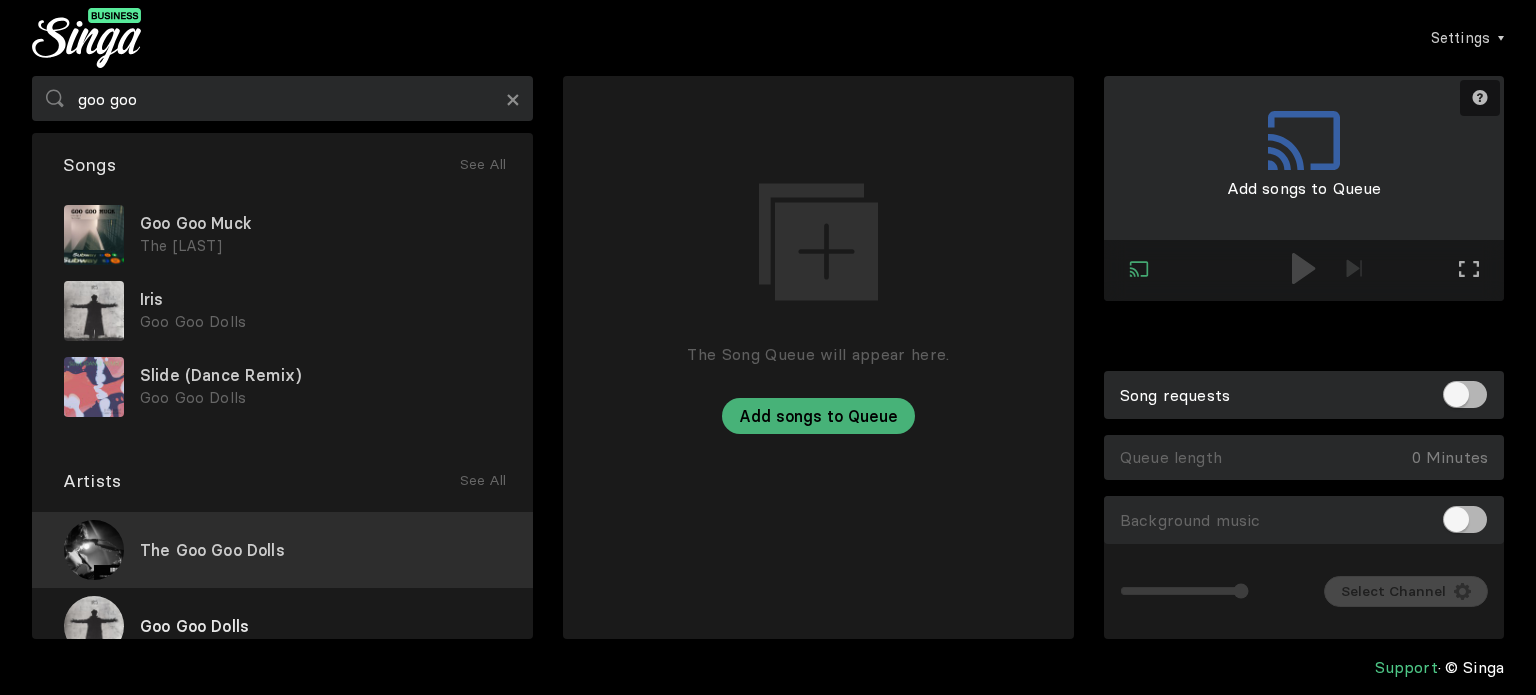 click on "The Goo Goo Dolls" at bounding box center [282, 550] 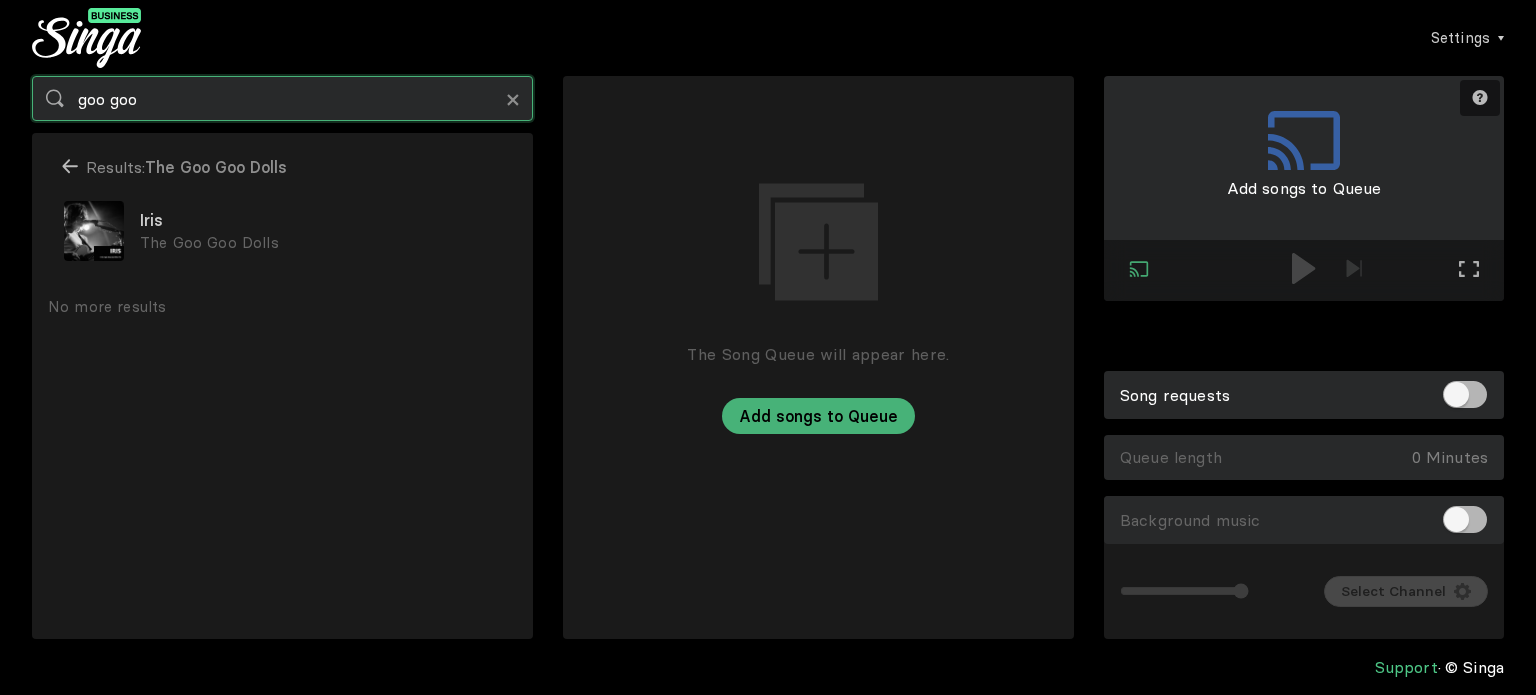 click on "goo goo" at bounding box center (282, 98) 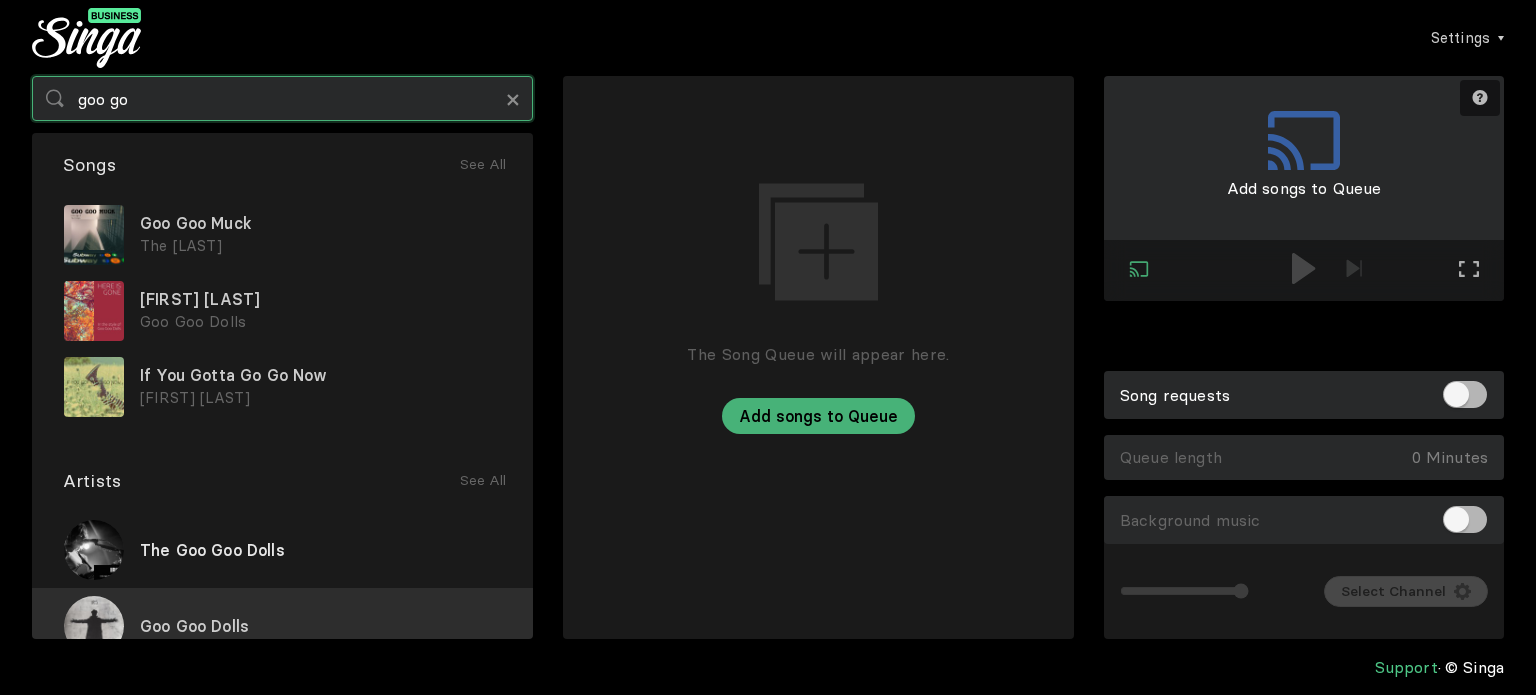 type on "goo go" 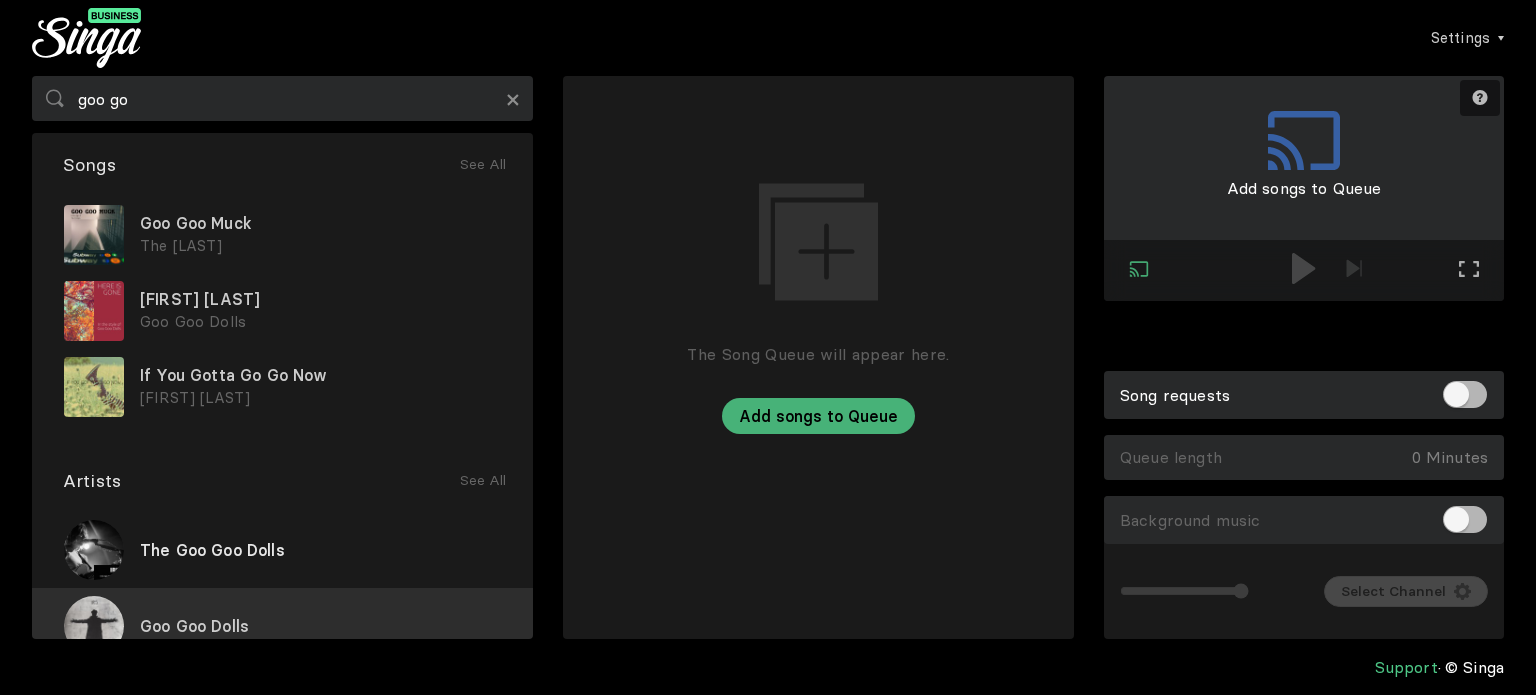 click on "Goo Goo Dolls" at bounding box center [282, 626] 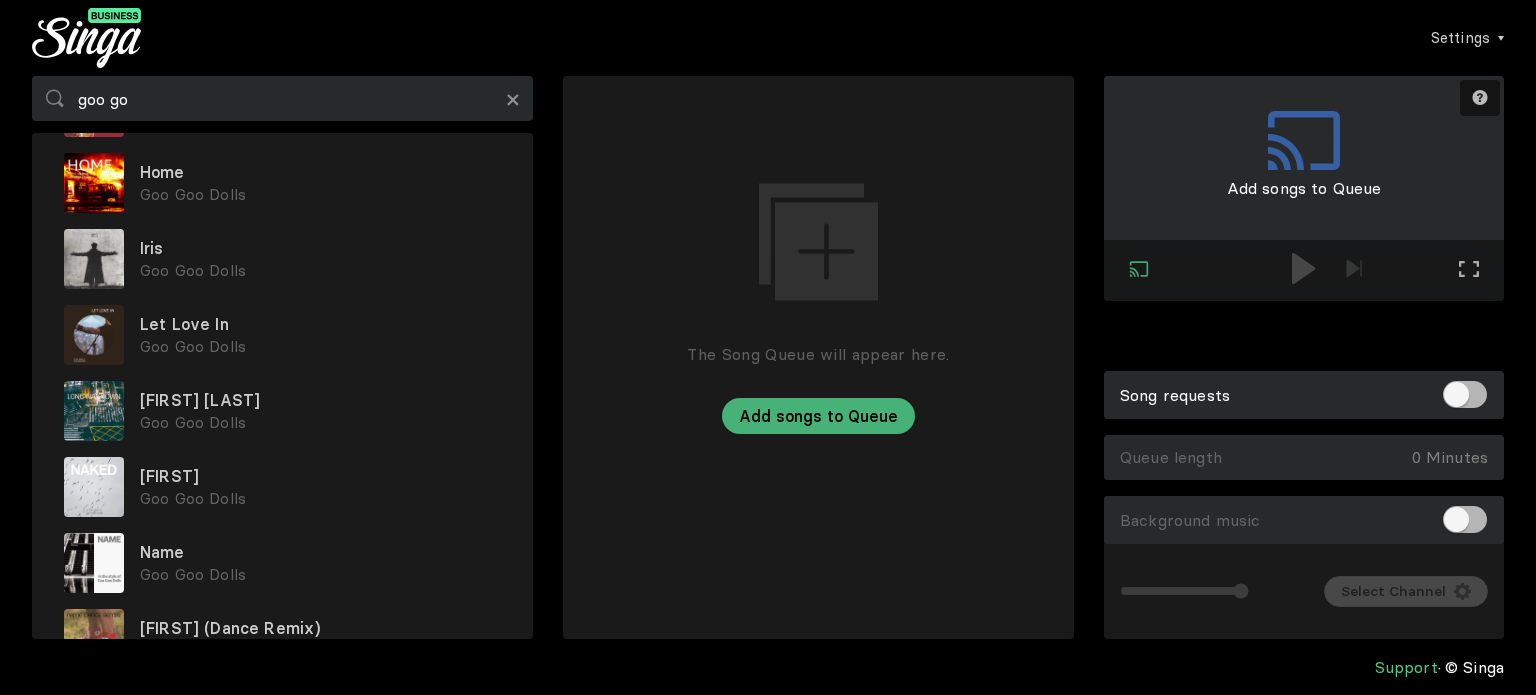 scroll, scrollTop: 960, scrollLeft: 0, axis: vertical 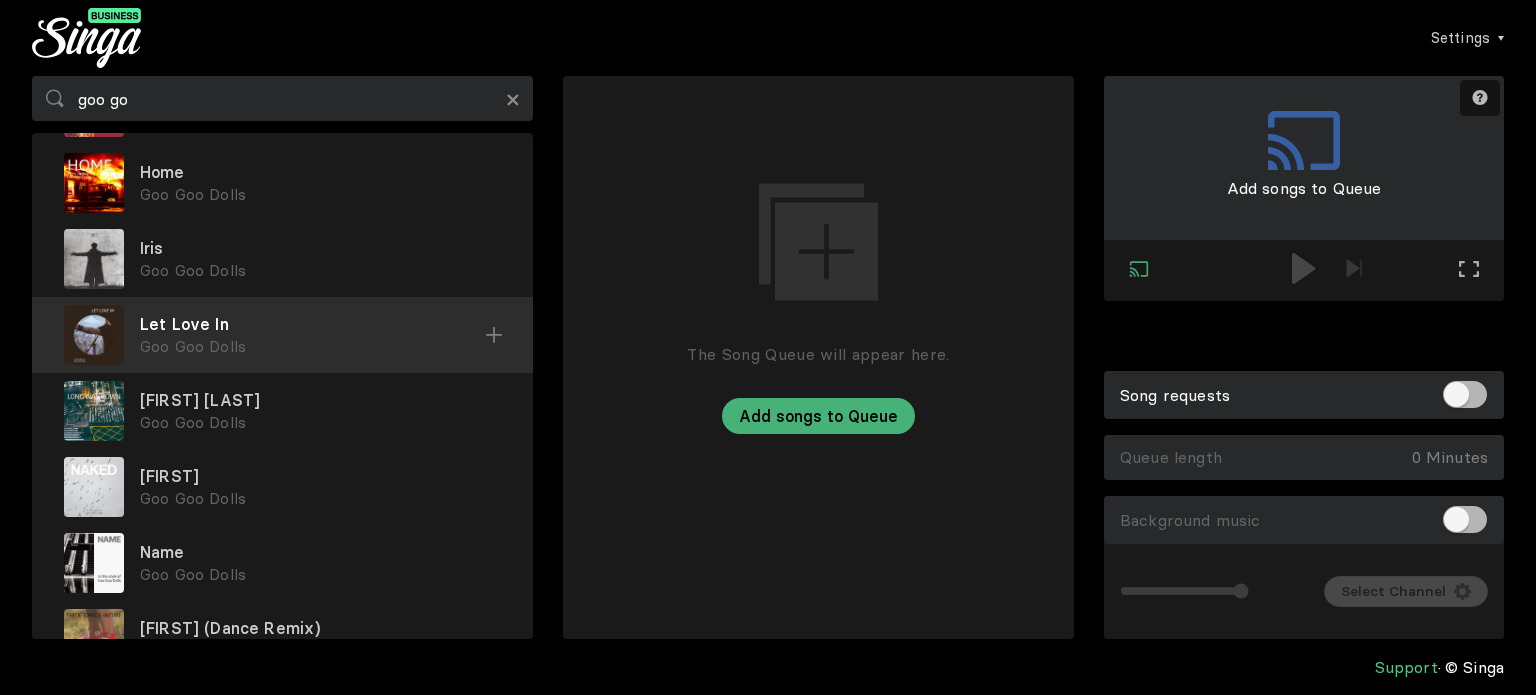 click at bounding box center [0, 0] 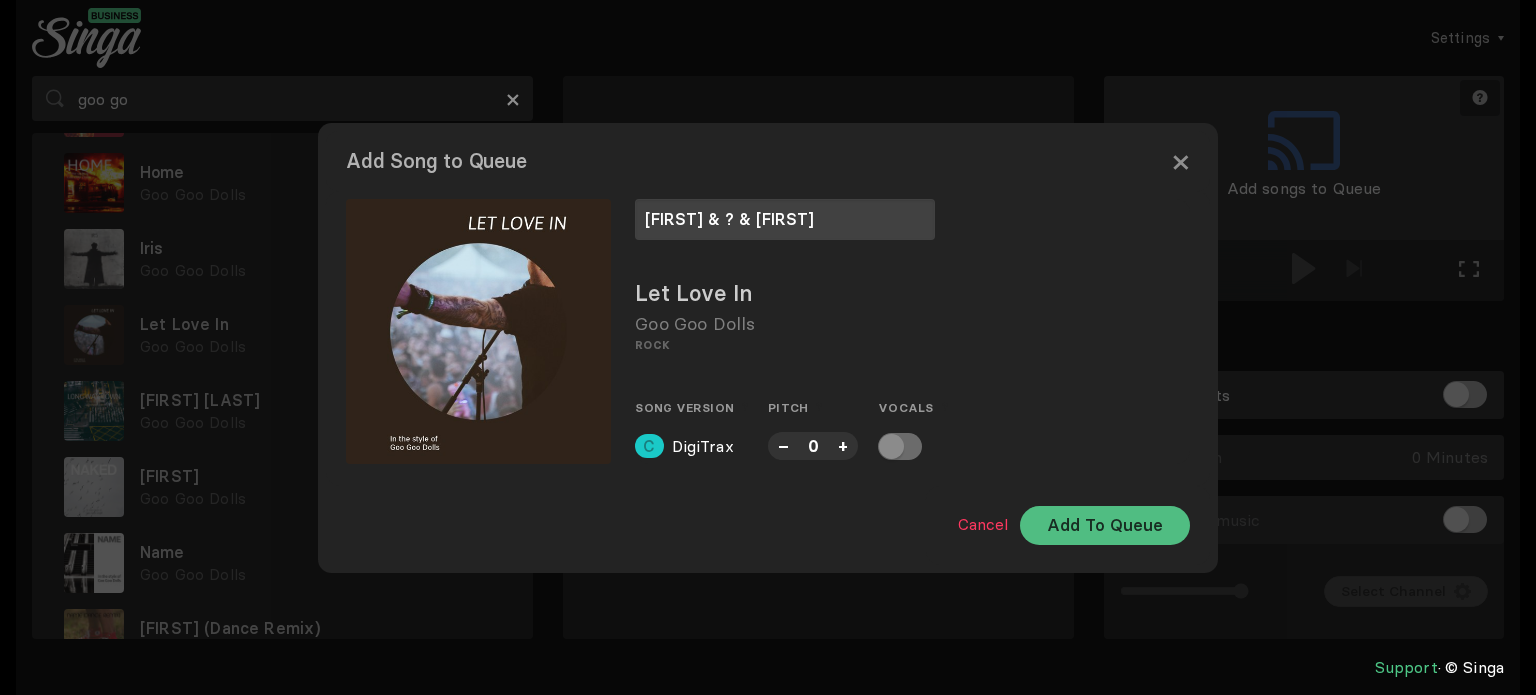 type on "[FIRST] & ? & [FIRST]" 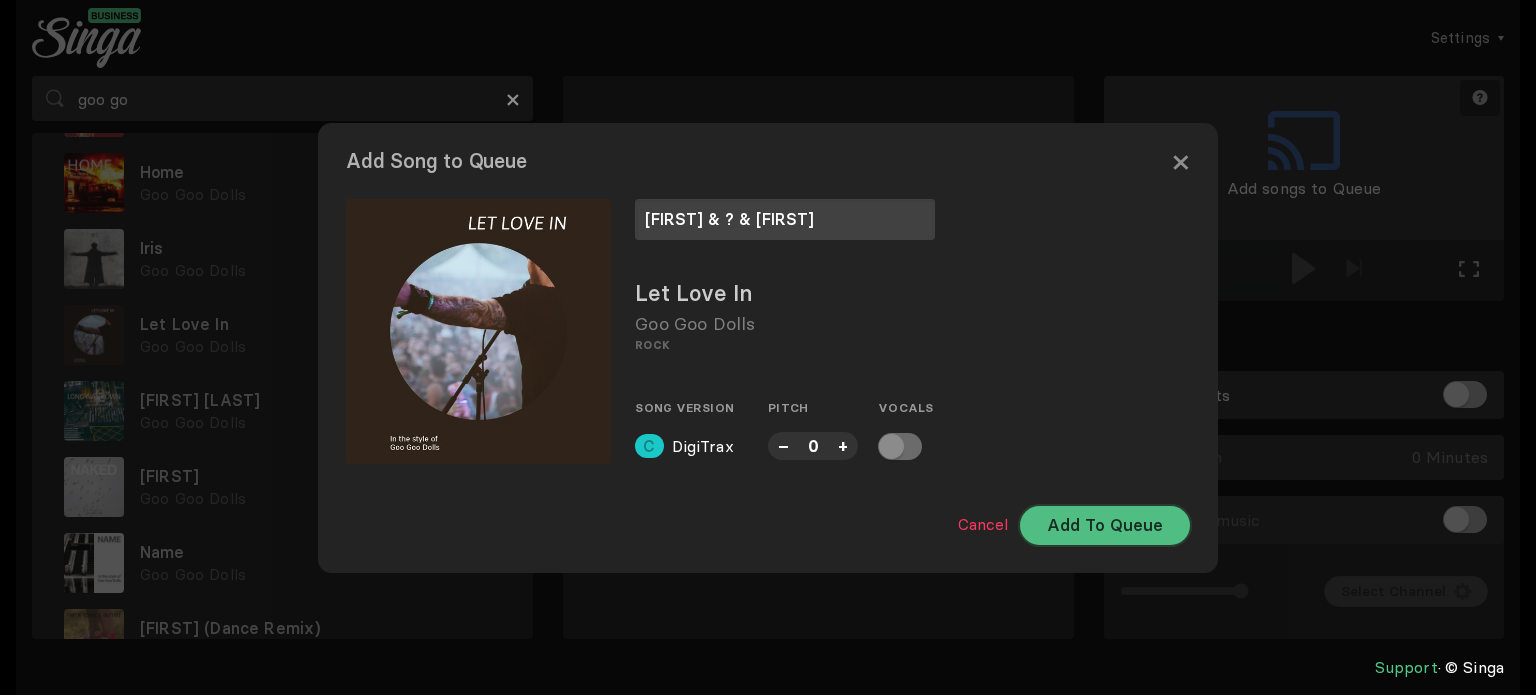 click on "Add To Queue" at bounding box center (1105, 525) 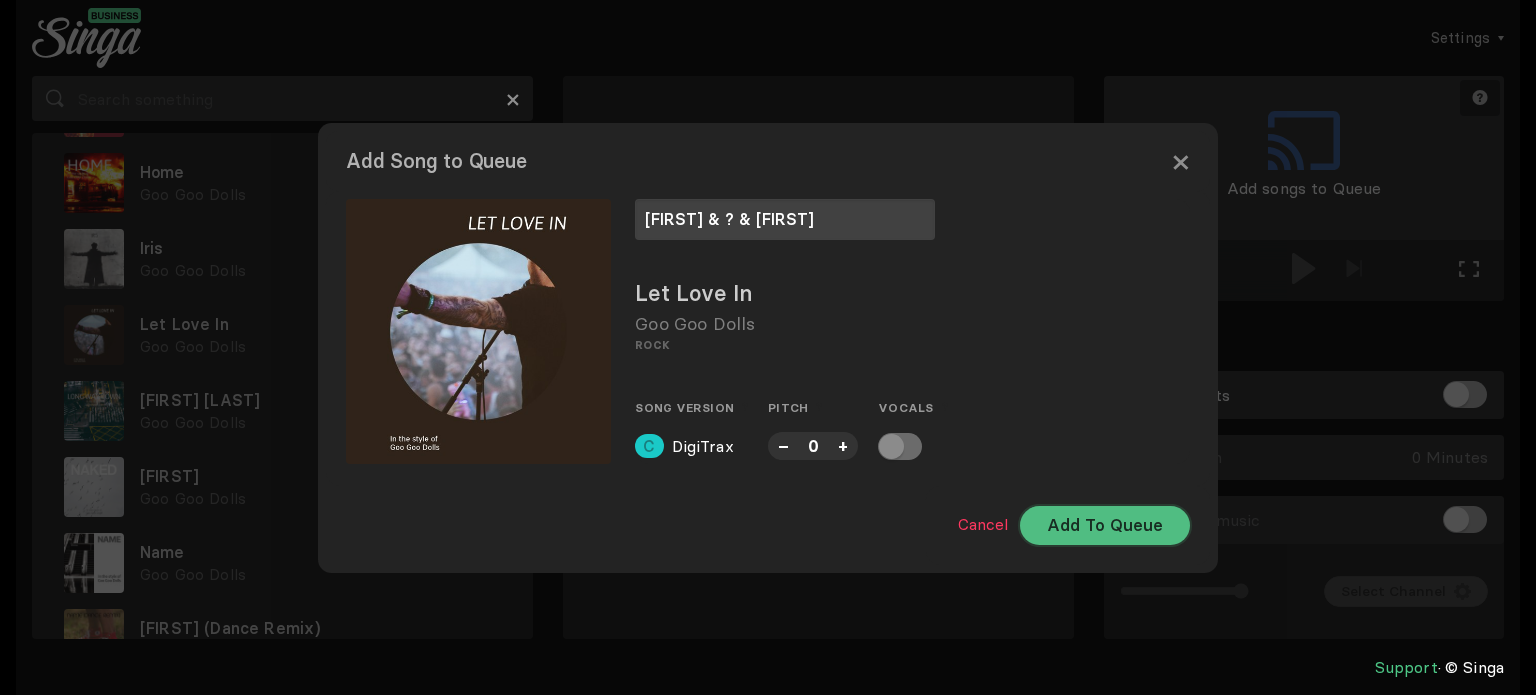 scroll, scrollTop: 0, scrollLeft: 0, axis: both 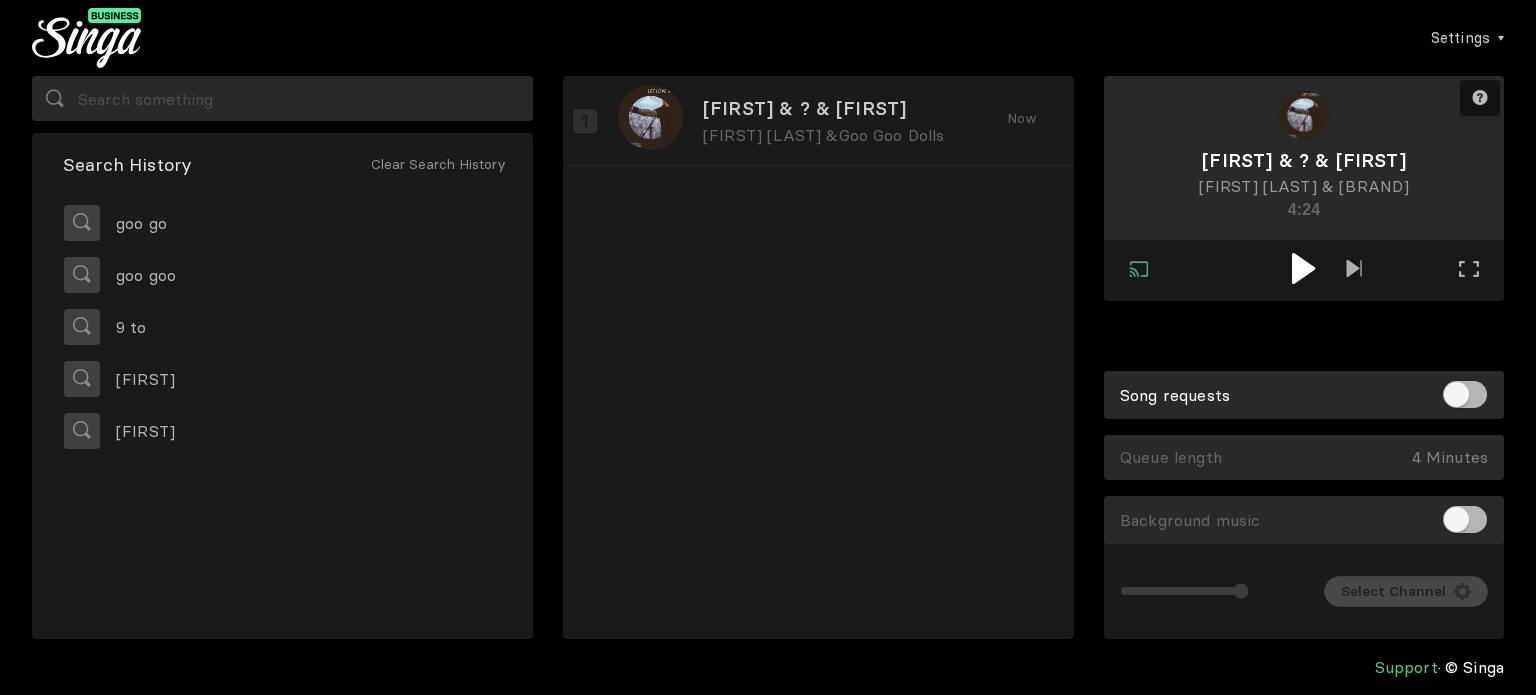click at bounding box center [1303, 268] 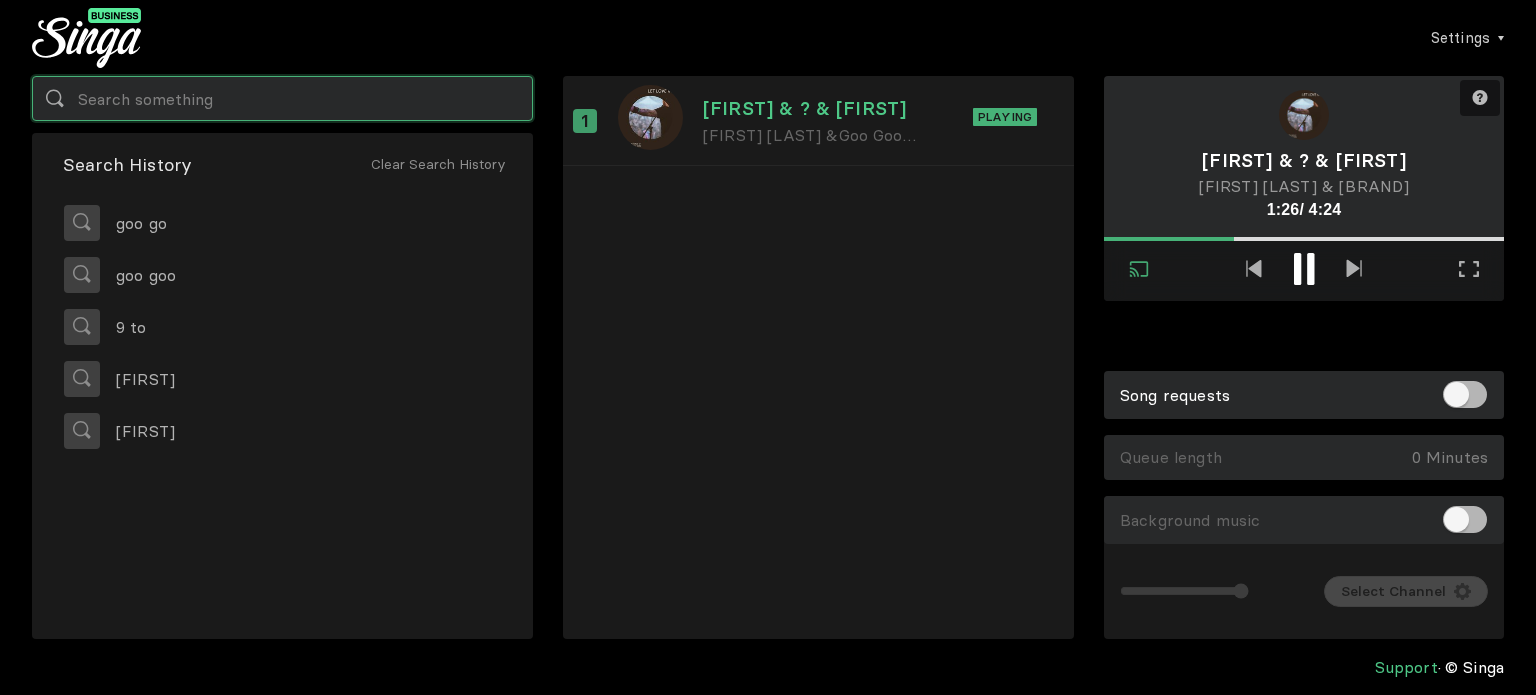 click at bounding box center [282, 98] 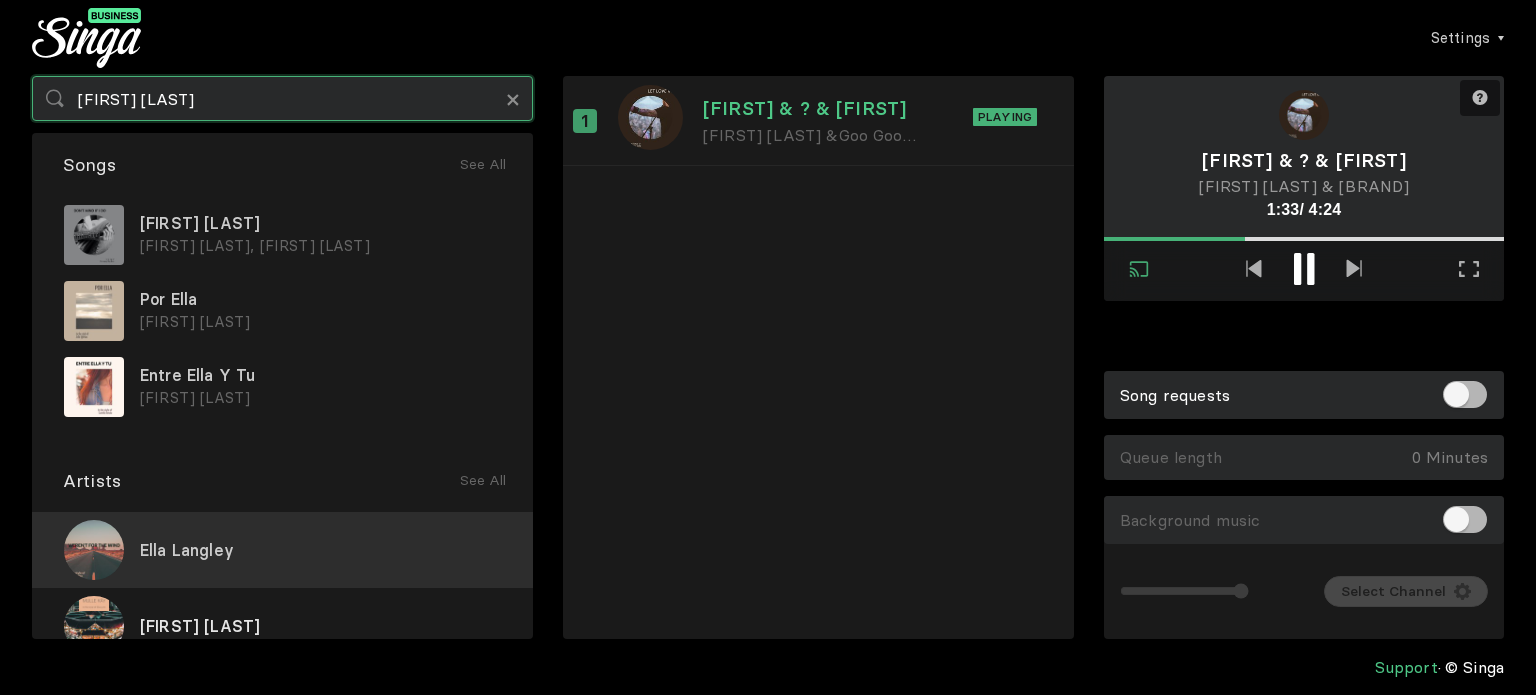type on "[FIRST] [LAST]" 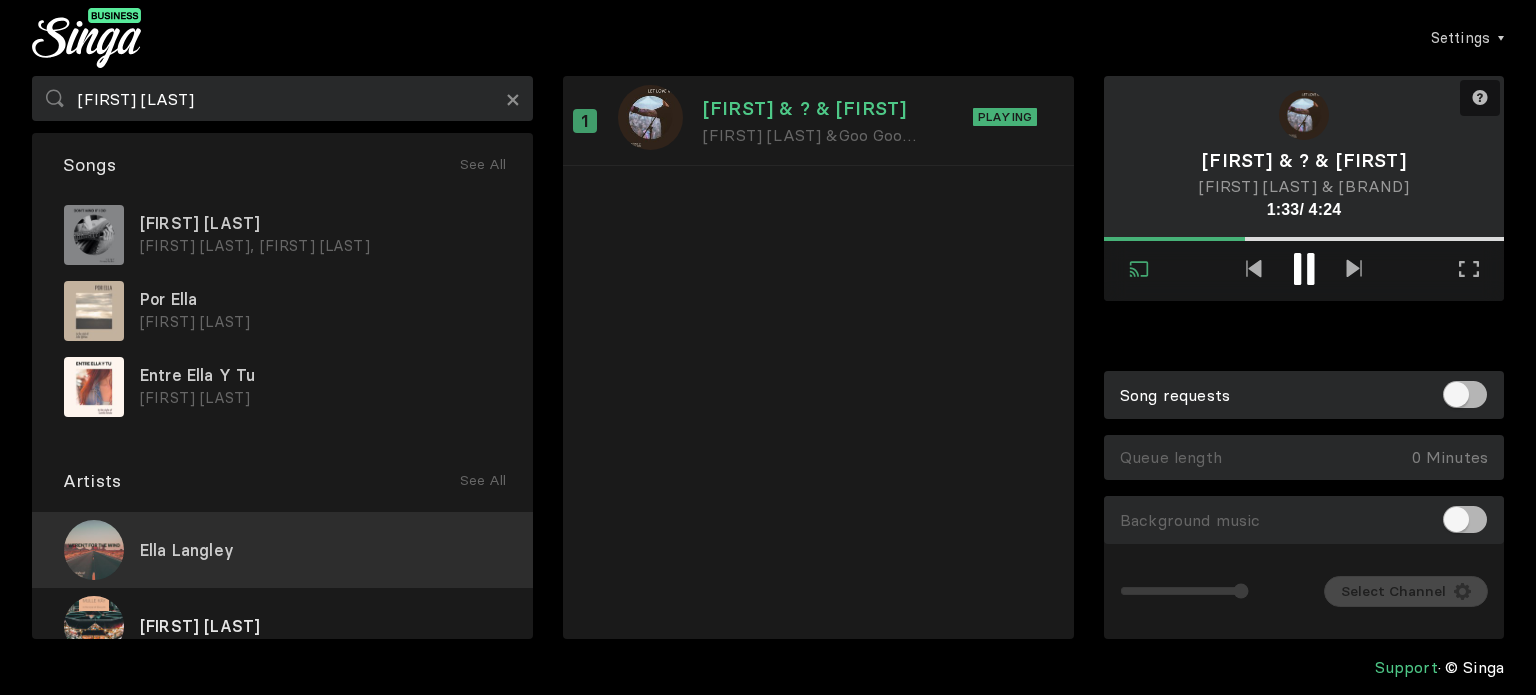 click on "Ella Langley" at bounding box center [282, 550] 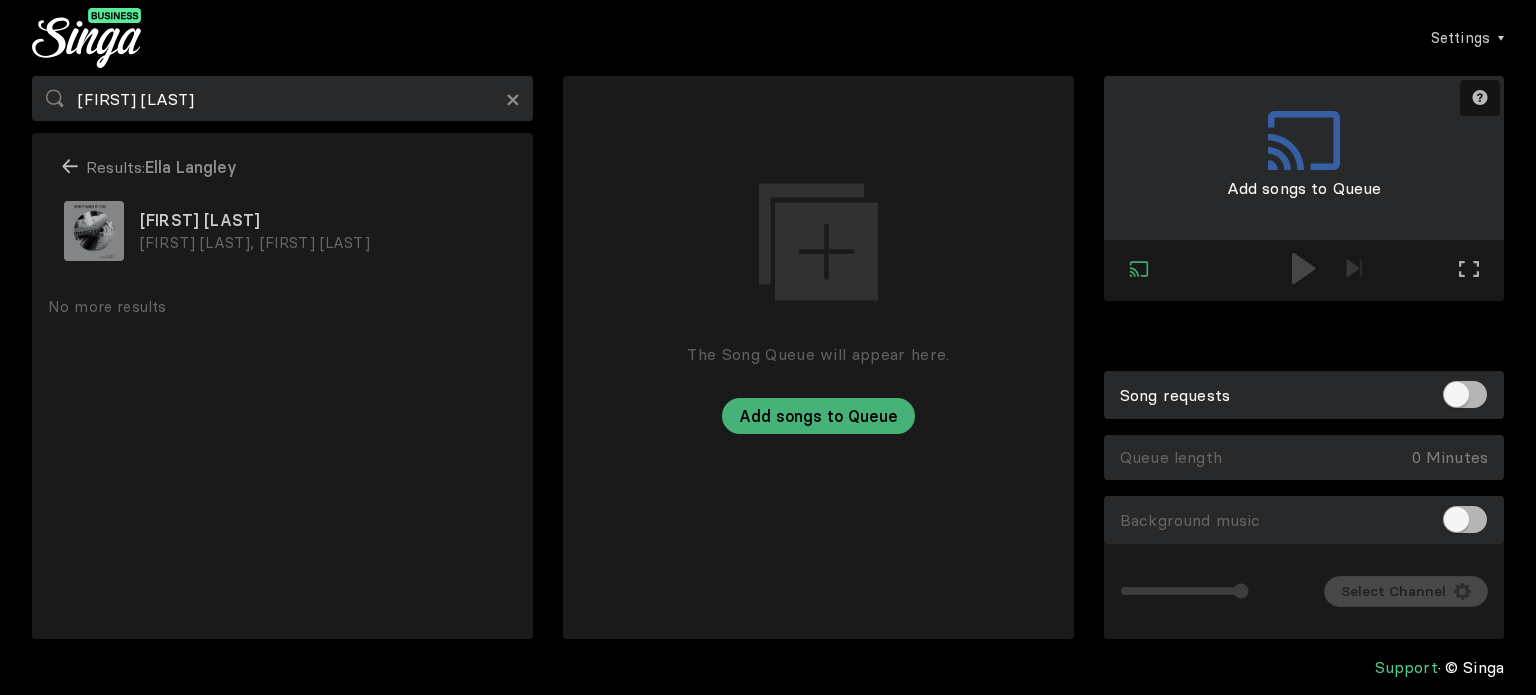 click on "Support © [BRAND]" at bounding box center [768, 667] 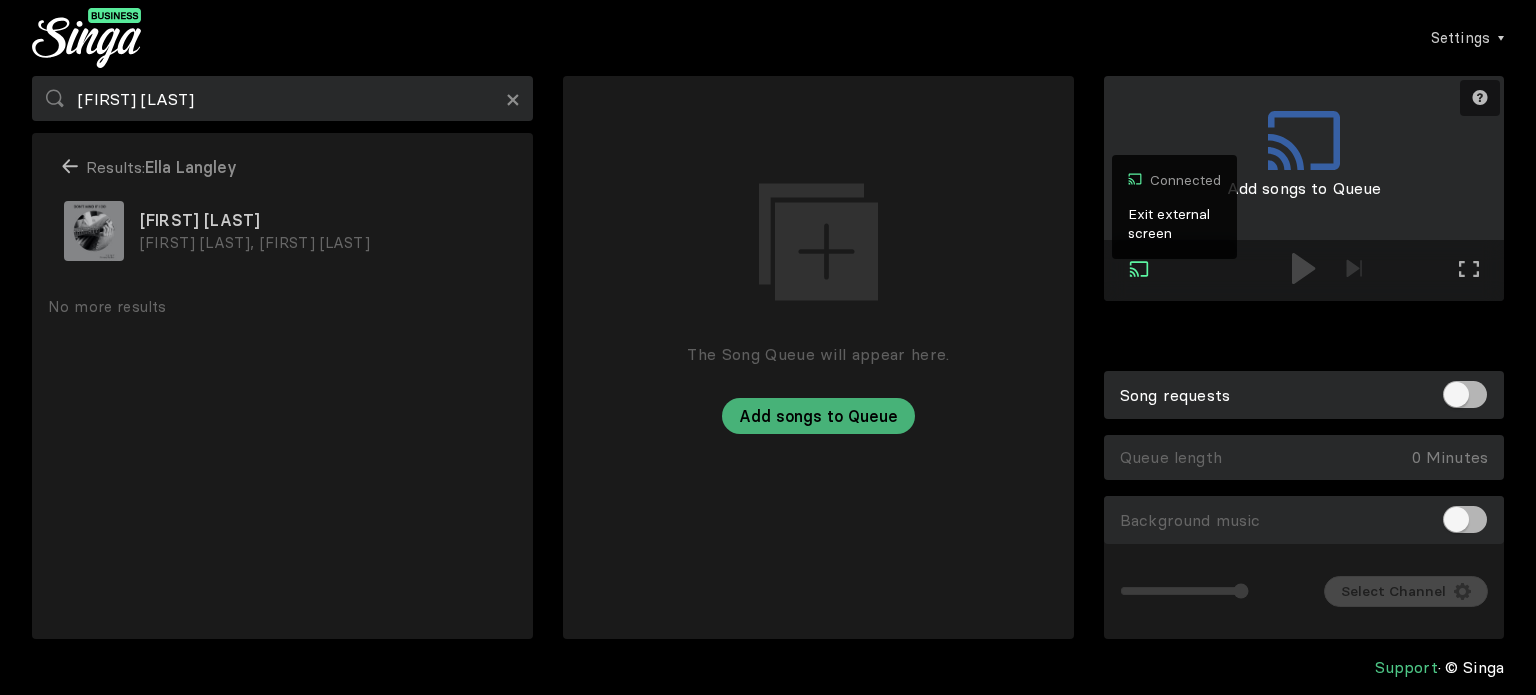 click at bounding box center (1139, 269) 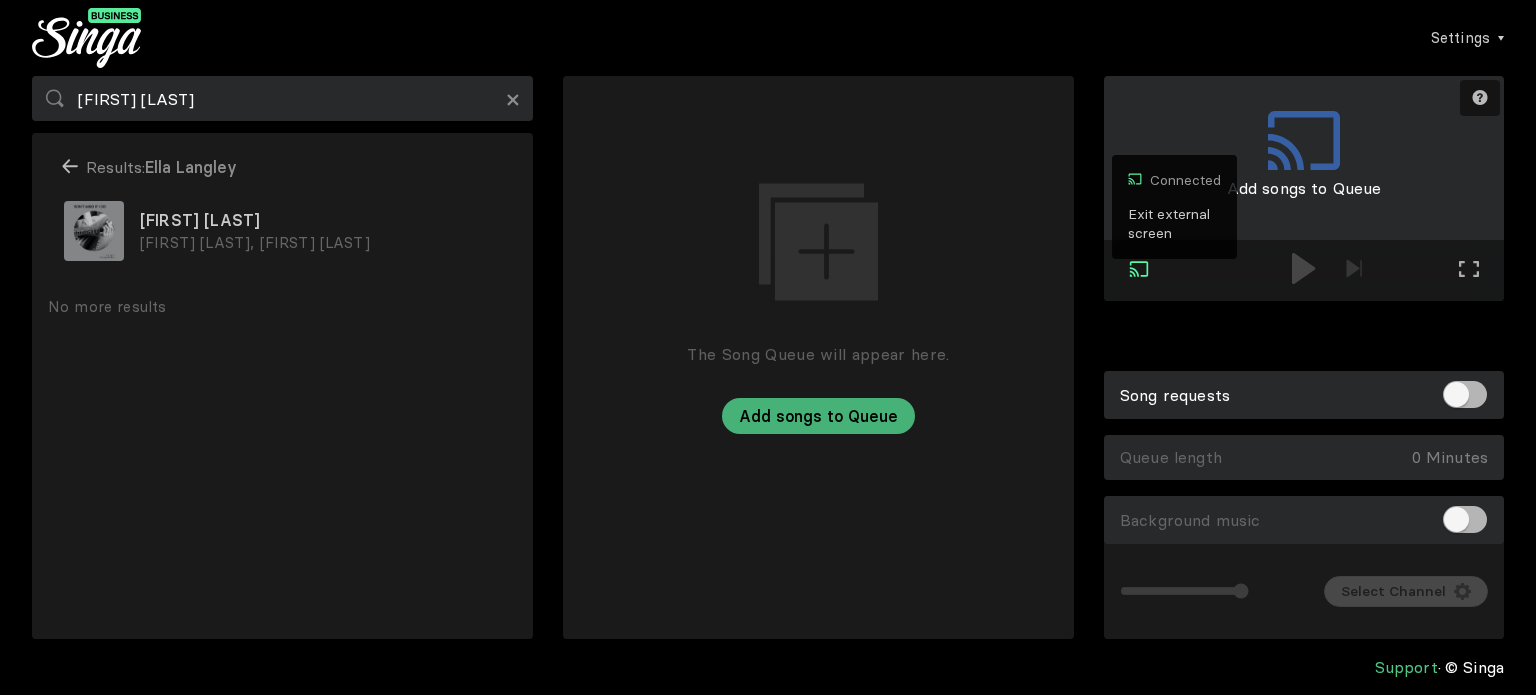 click on "Exit external screen" at bounding box center [1174, 224] 